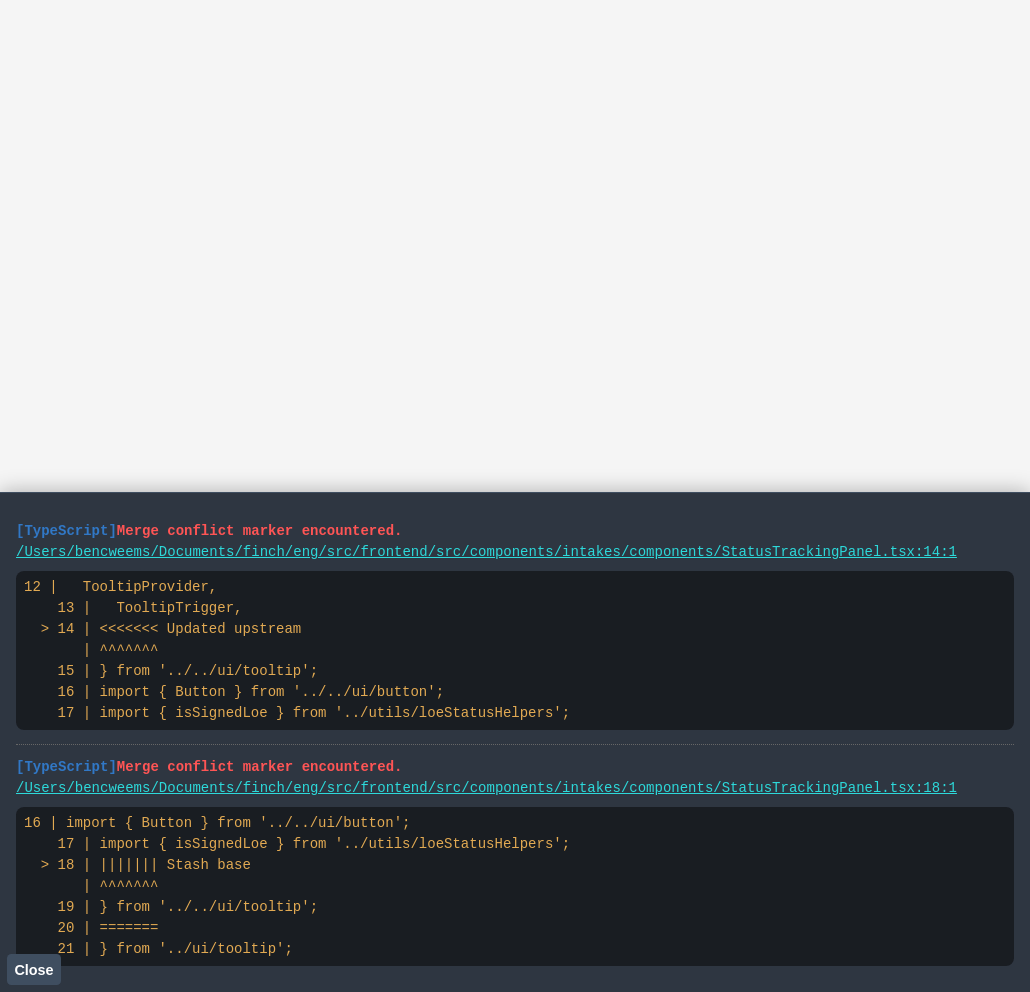 scroll, scrollTop: 0, scrollLeft: 0, axis: both 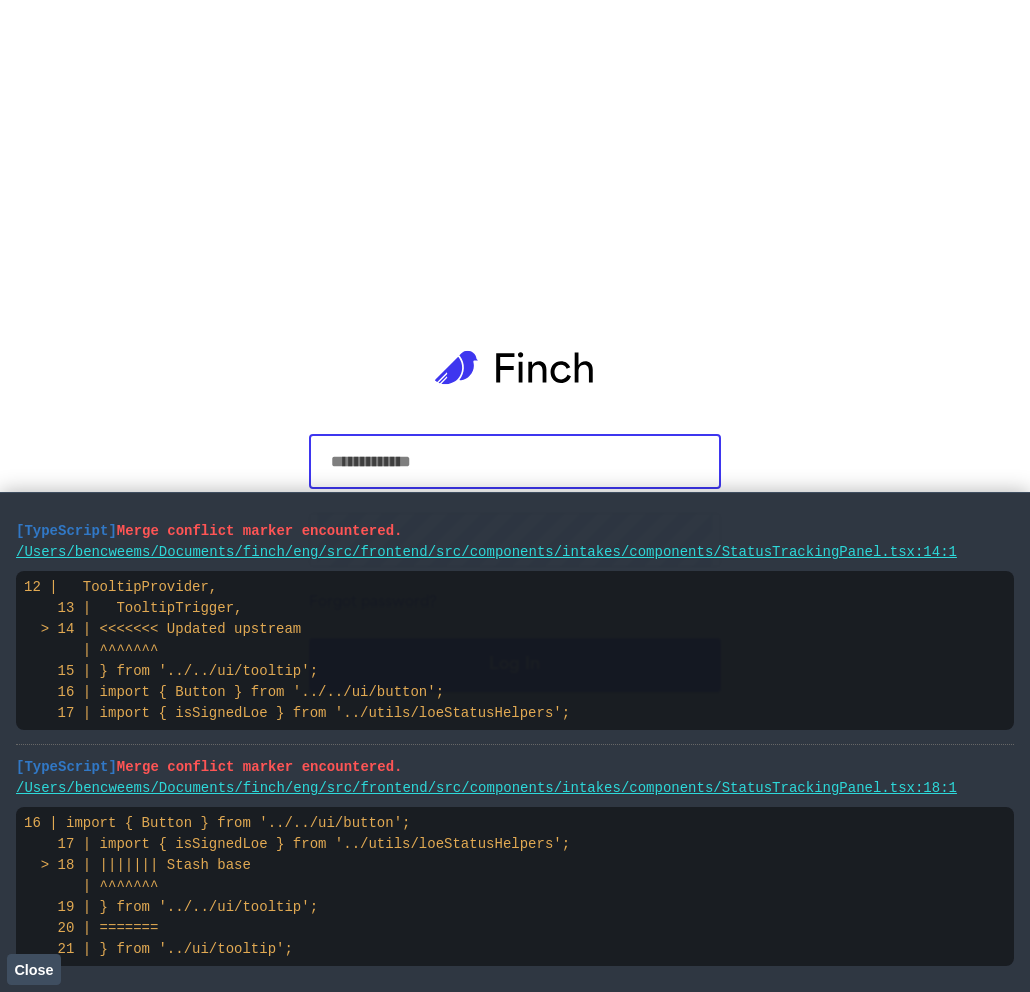 click on "Close" at bounding box center [33, 970] 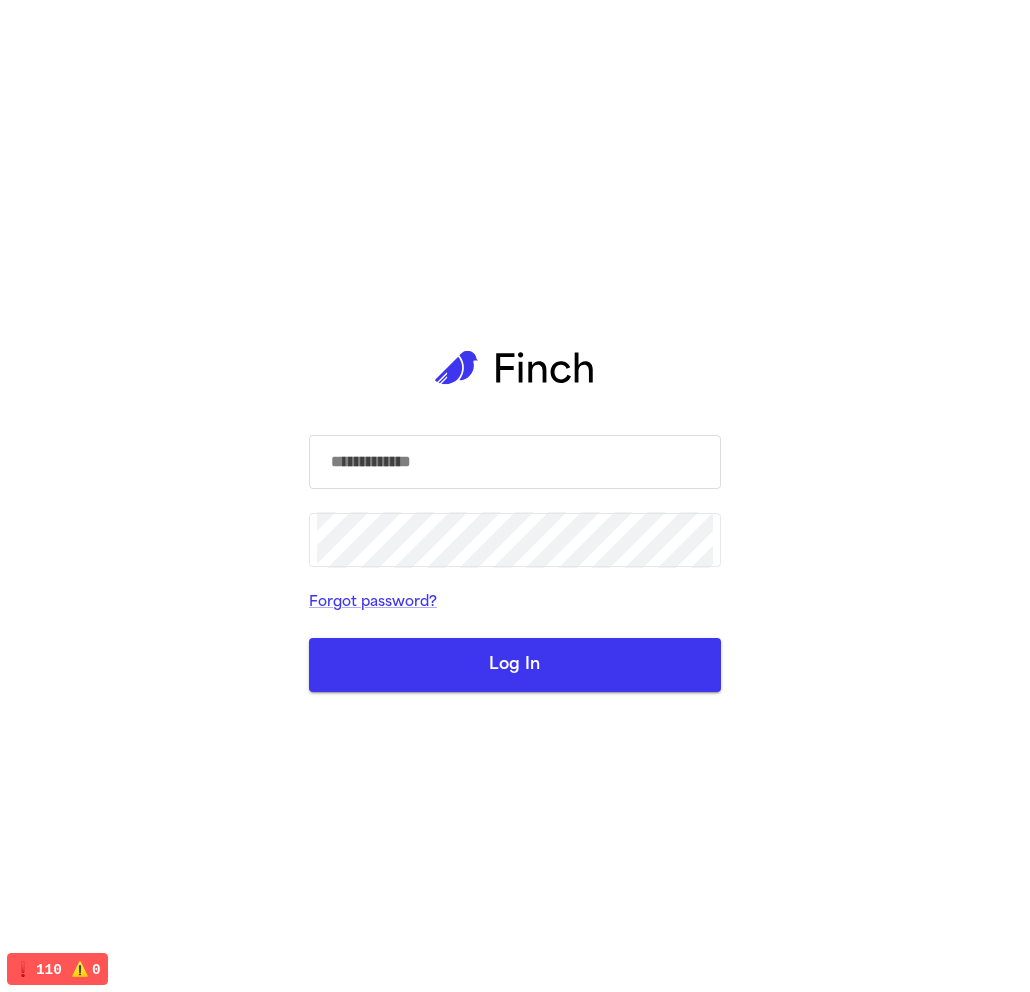 click at bounding box center (515, 462) 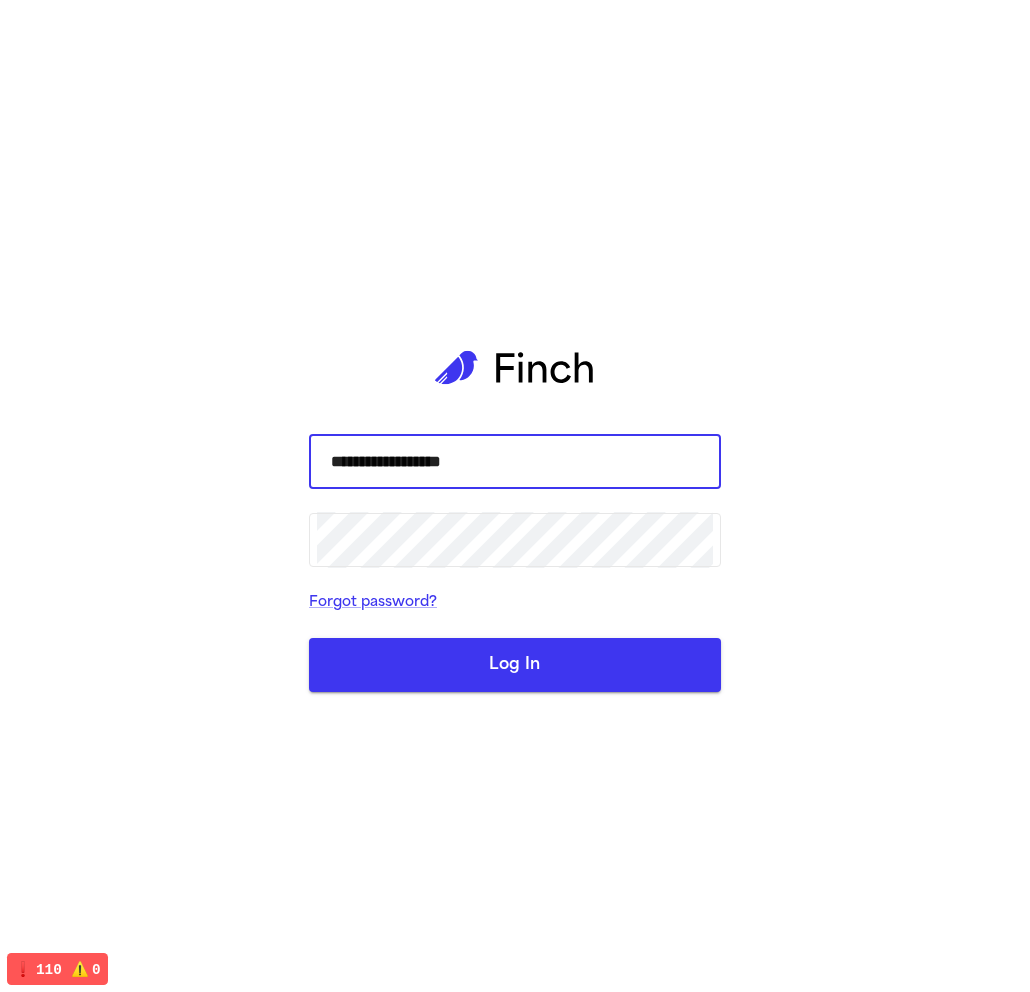 type on "**********" 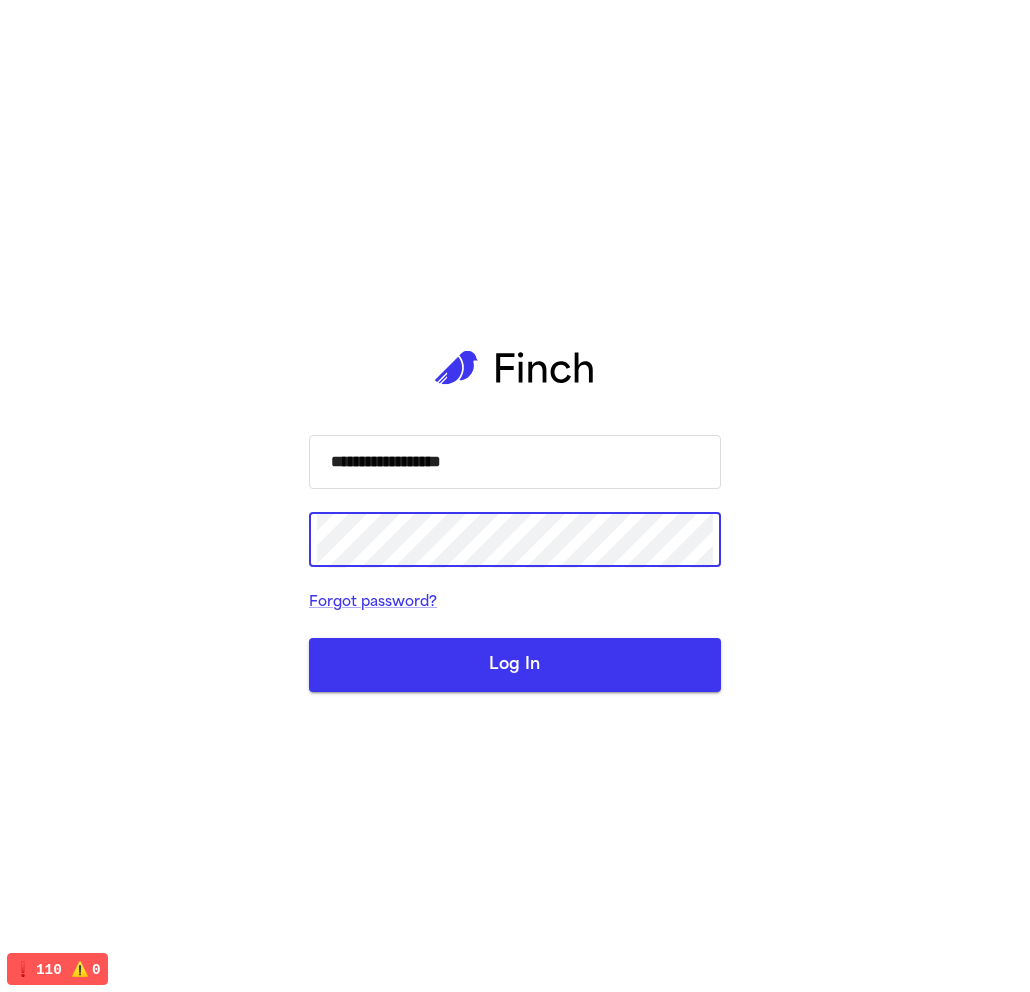 click on "Log In" at bounding box center [515, 665] 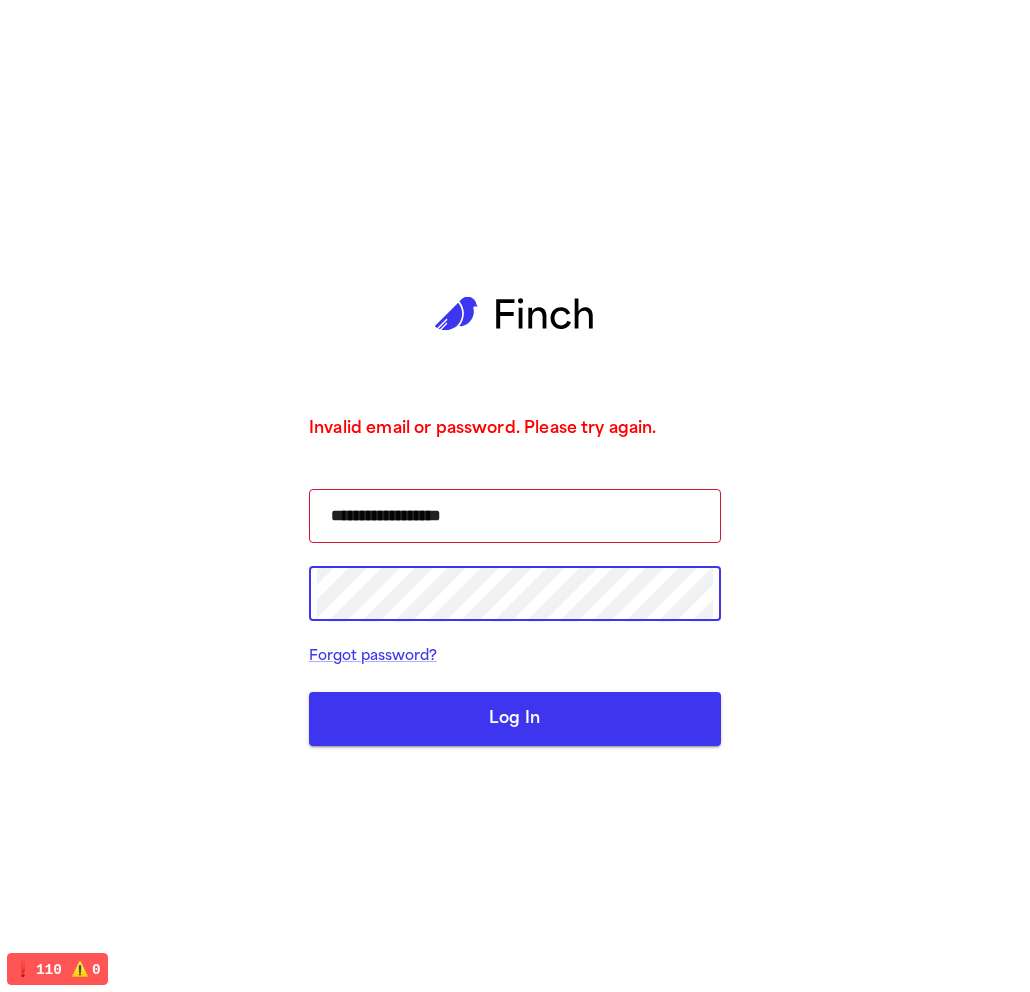 click on "Log In" at bounding box center [515, 719] 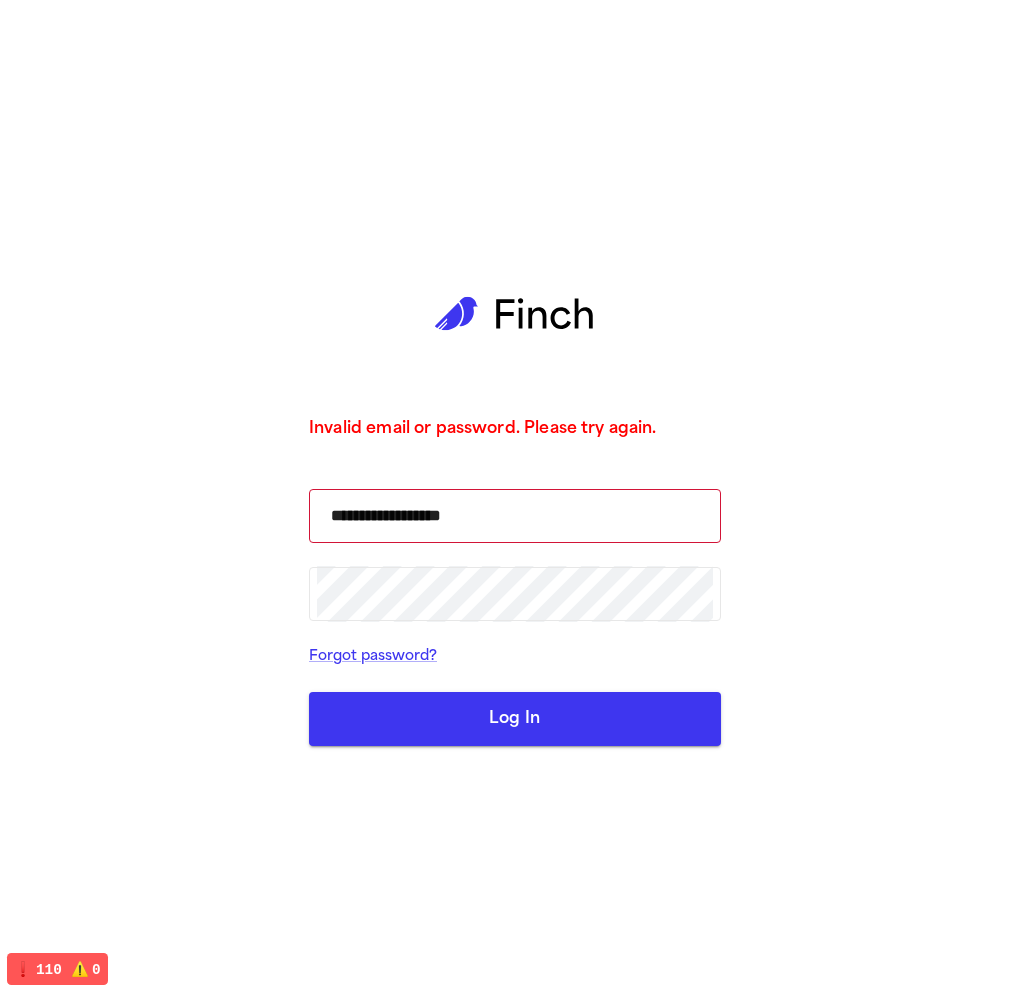 click on "Log In" at bounding box center [515, 719] 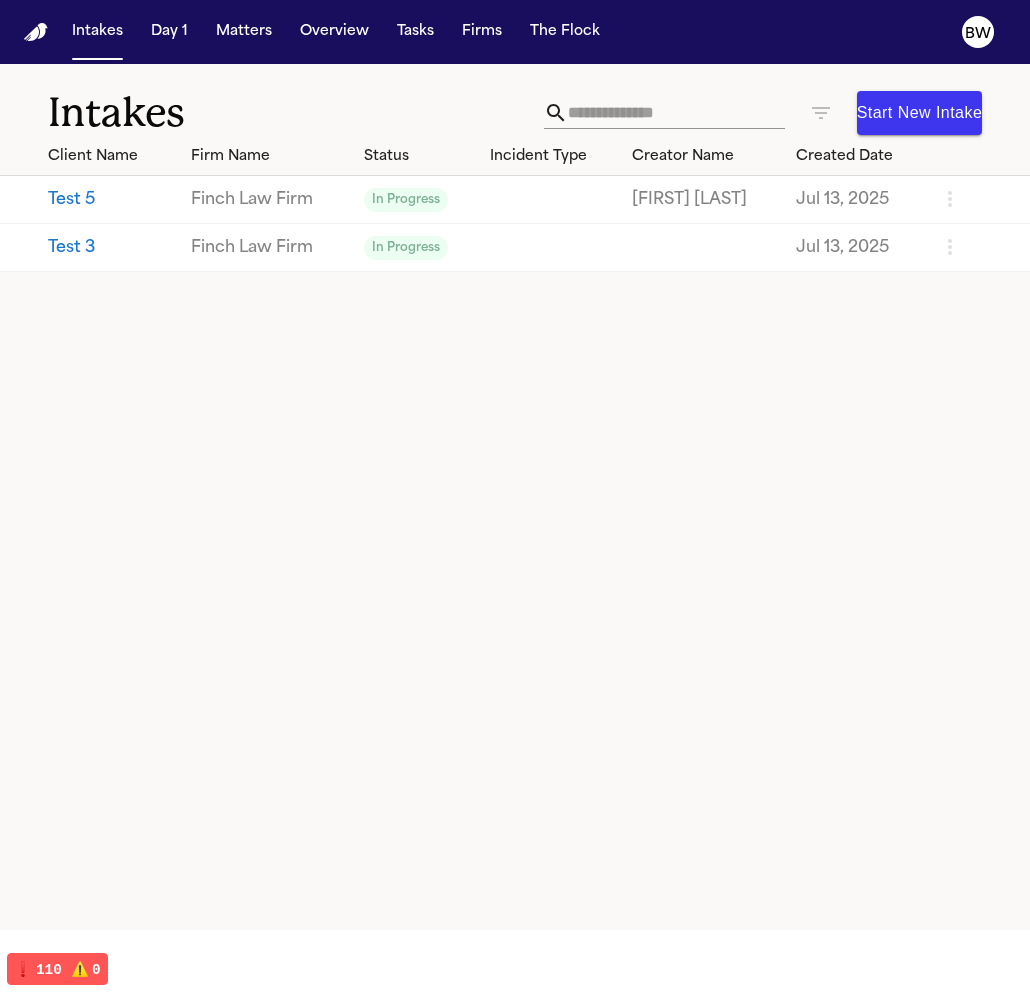 click on "Test 5" at bounding box center [111, 200] 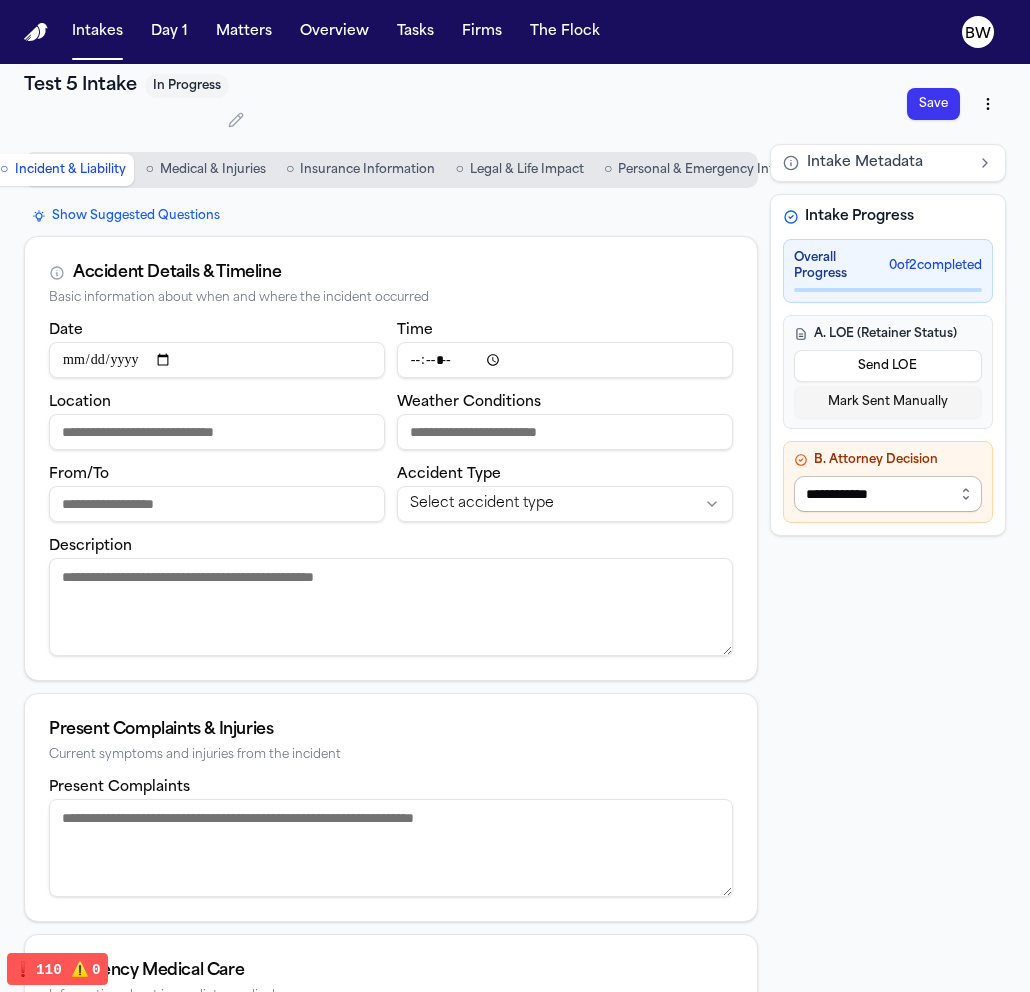 click on "**********" at bounding box center [888, 494] 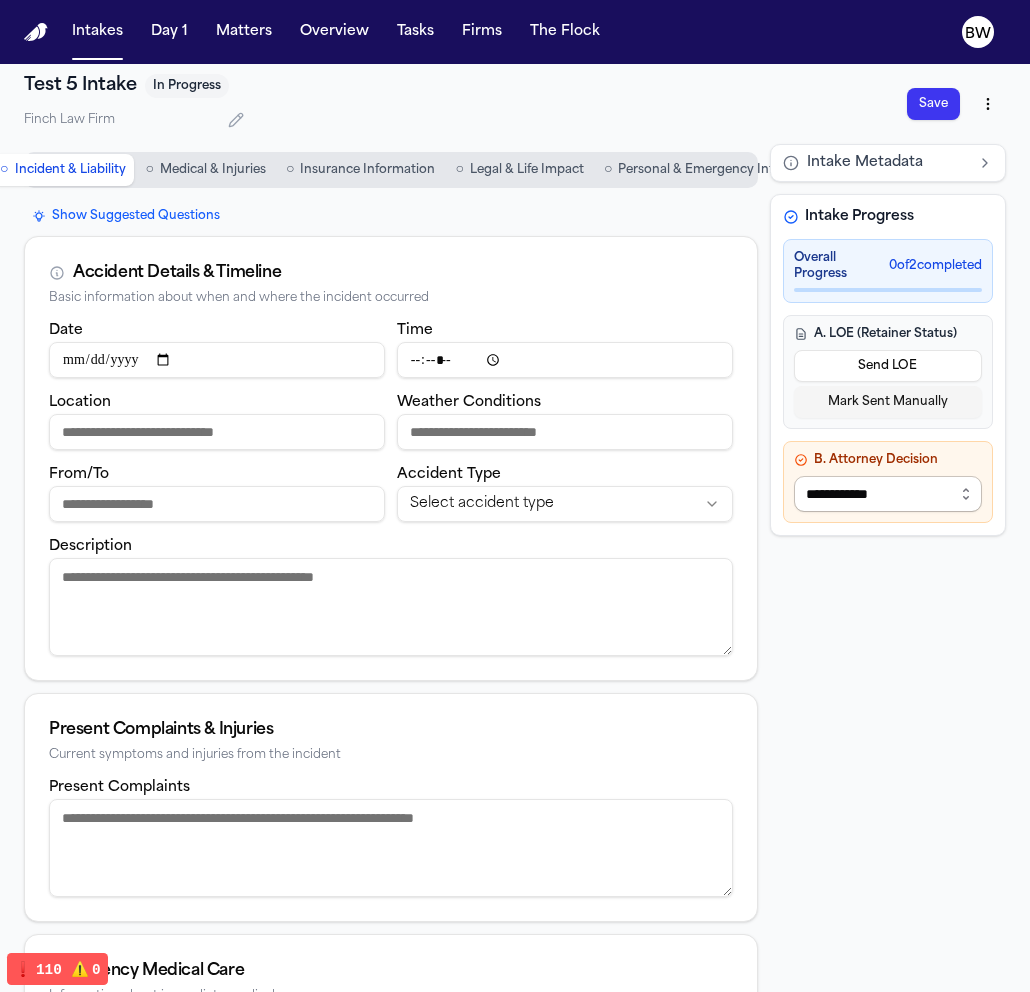 click on "**********" at bounding box center (888, 494) 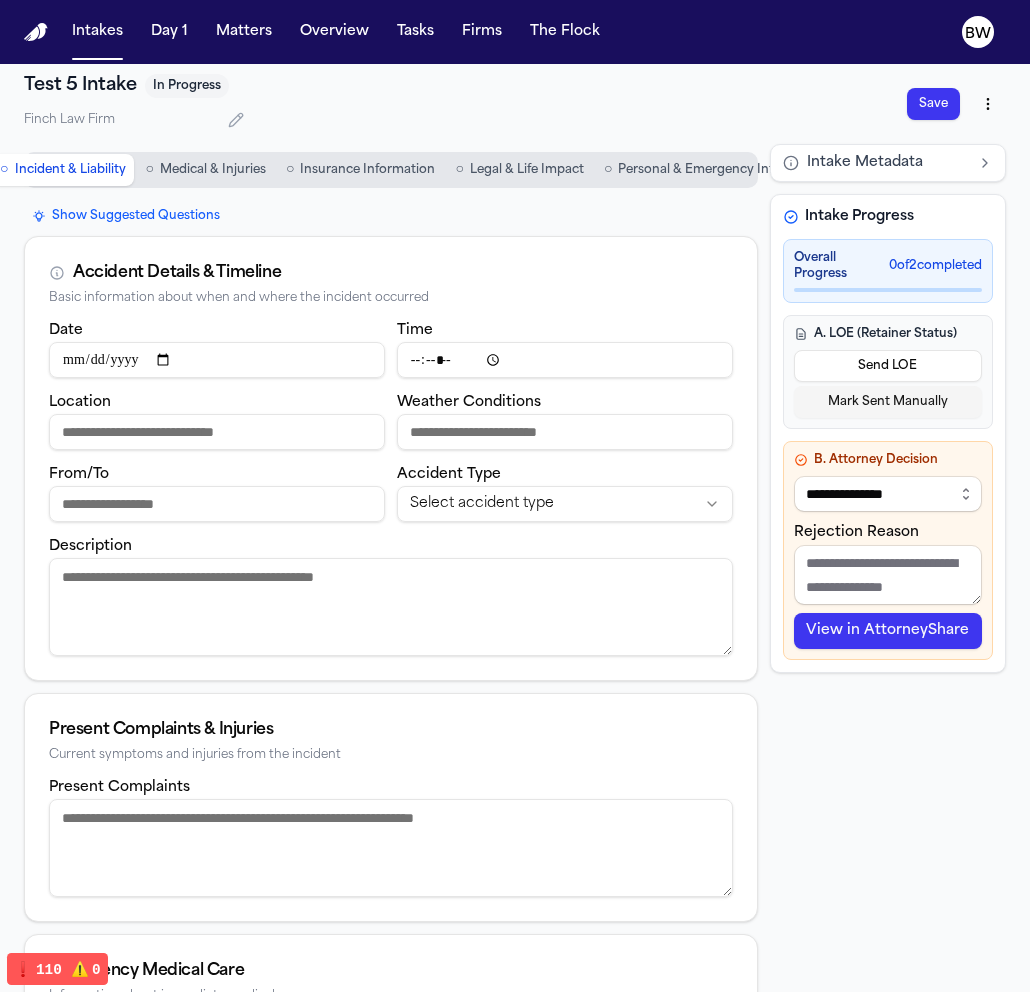 click on "**********" at bounding box center (888, 494) 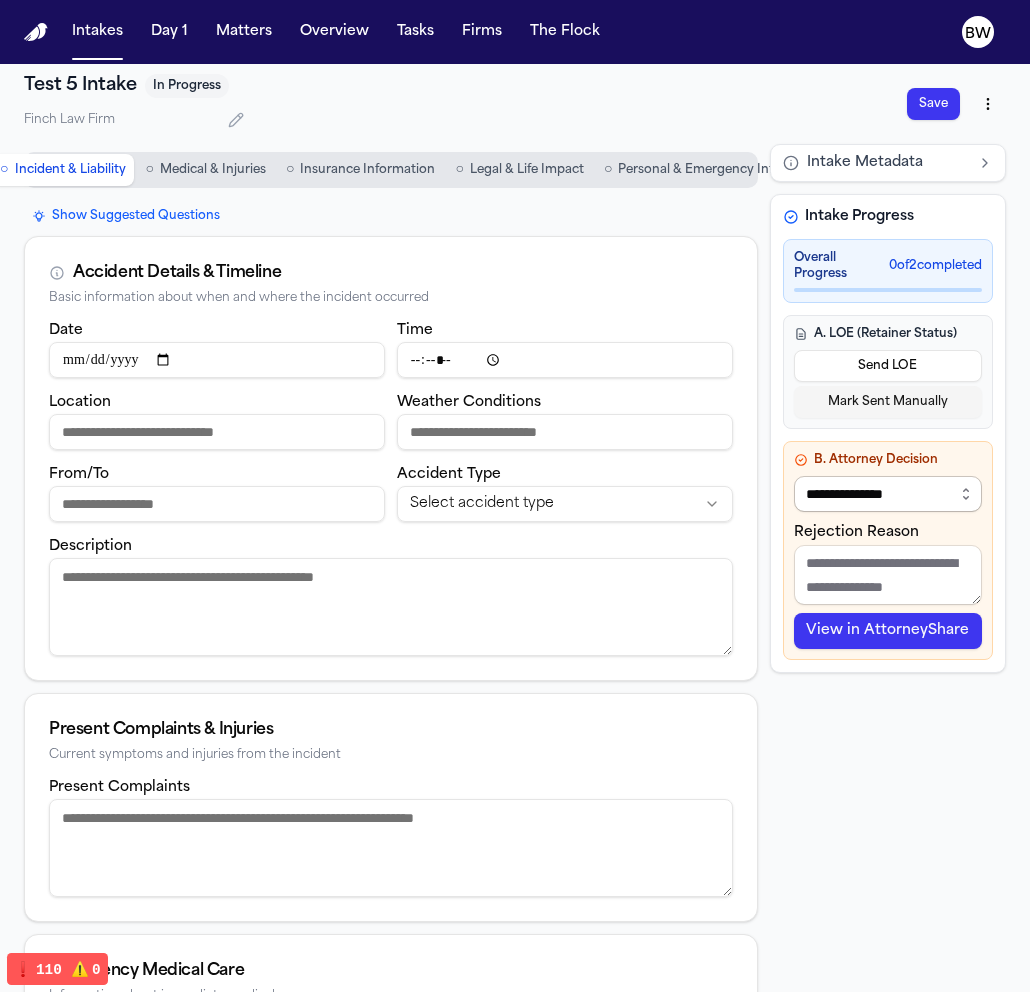 select on "**********" 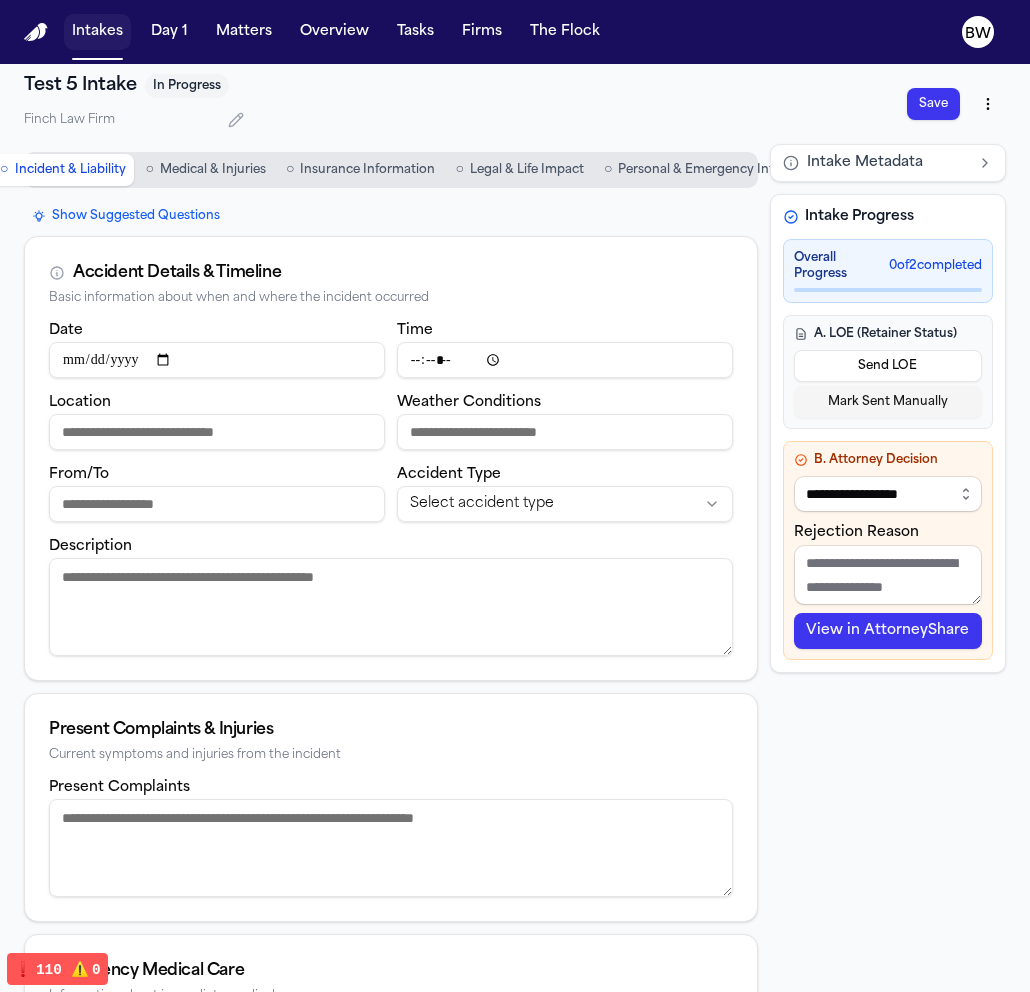 click on "Intakes" at bounding box center (97, 32) 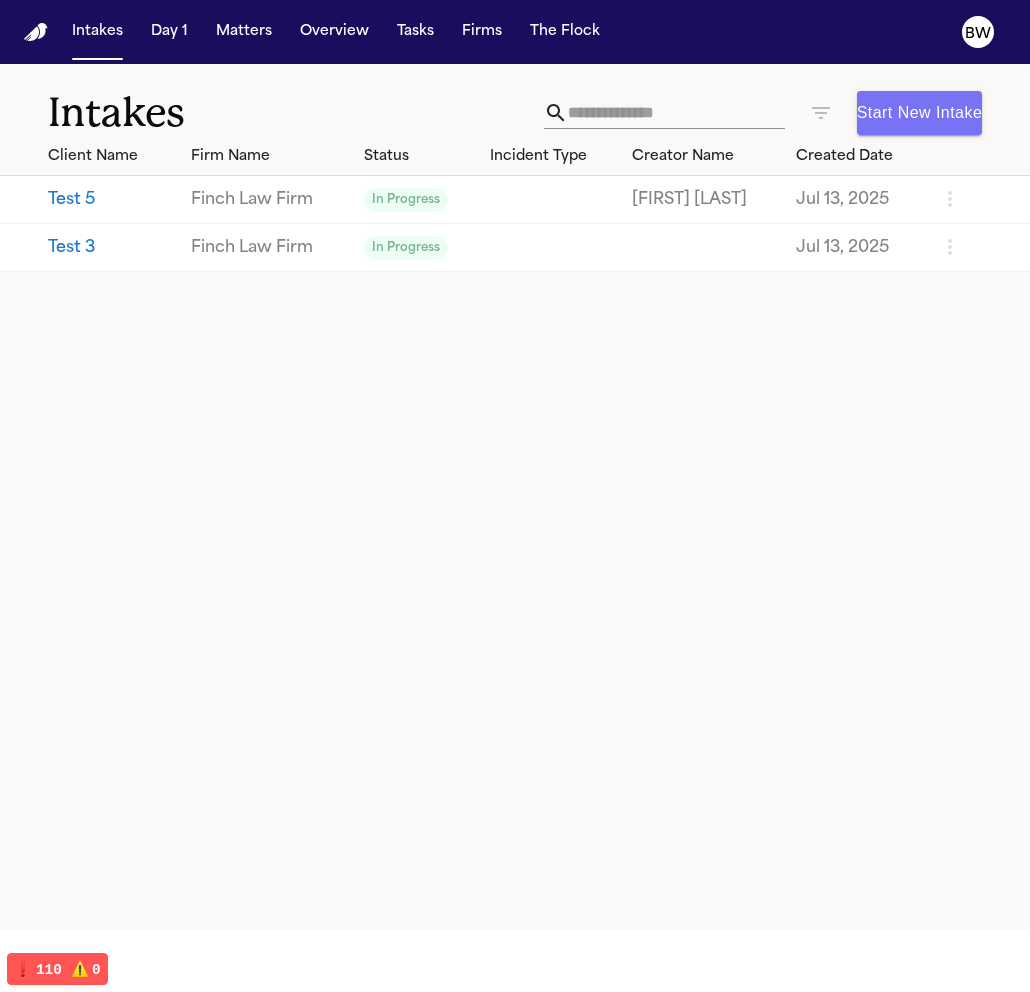 click on "Start New Intake" at bounding box center [919, 113] 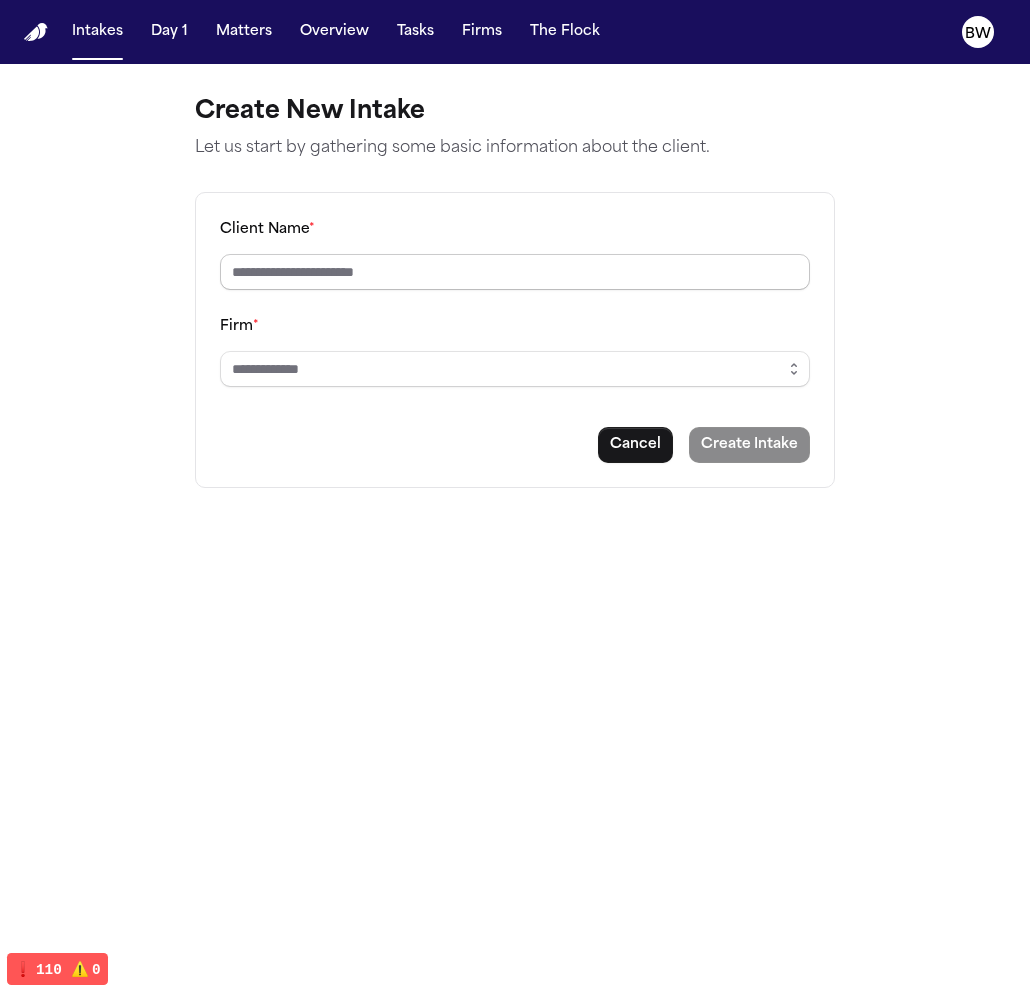 click on "Client Name  *" at bounding box center (515, 272) 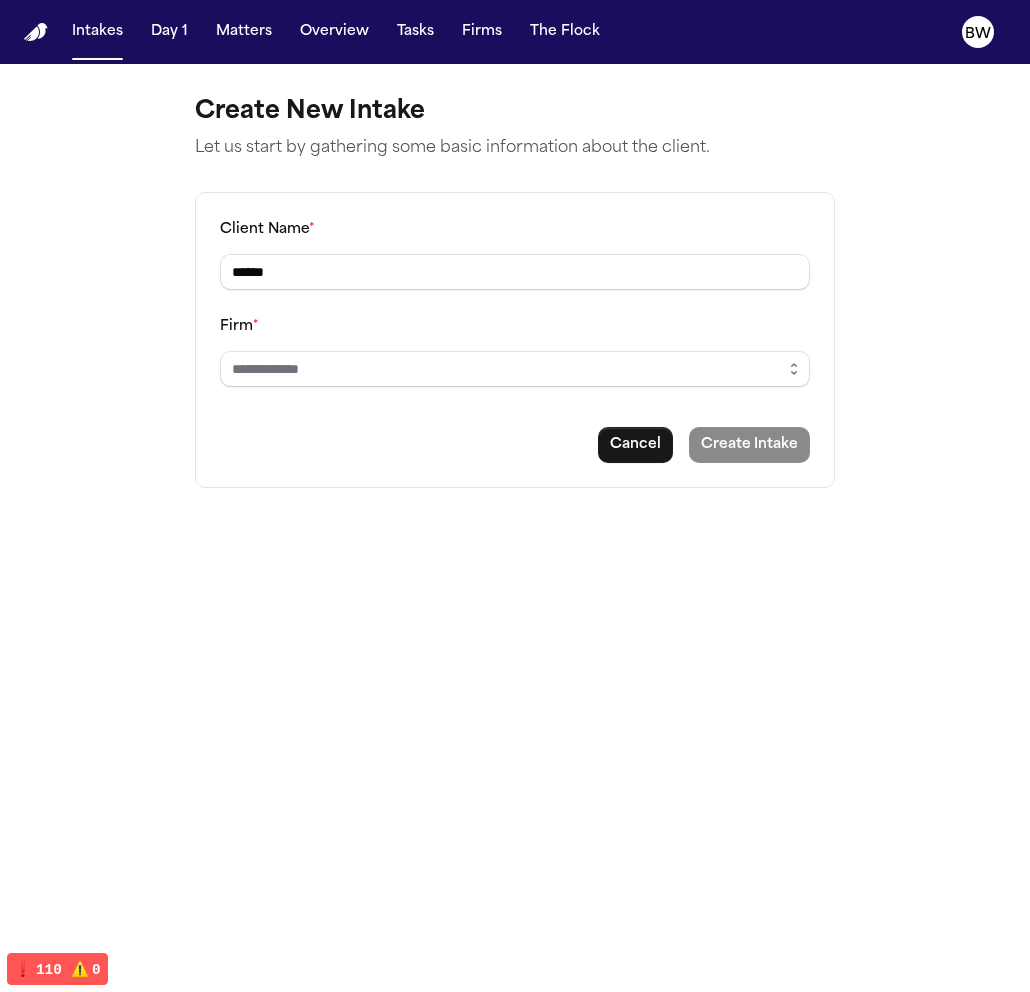 type on "******" 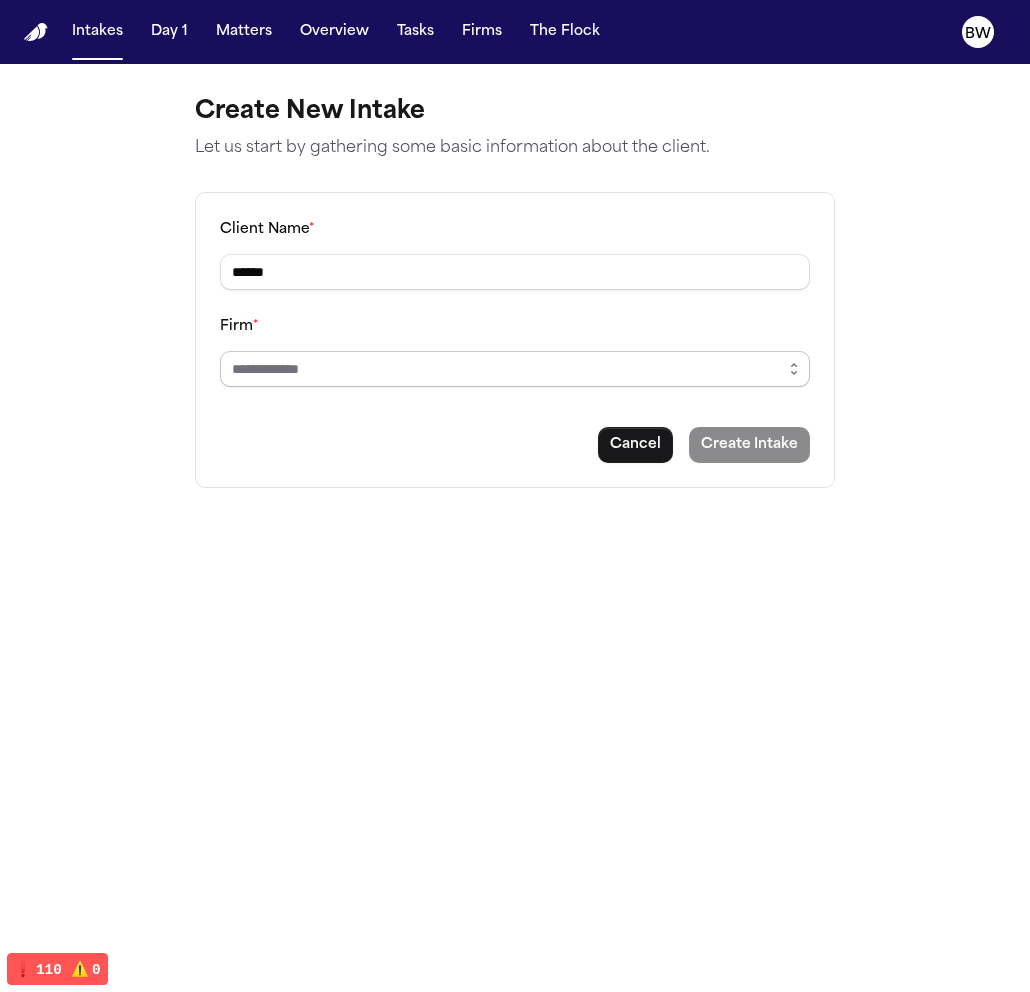 click on "Firm  *" at bounding box center [515, 369] 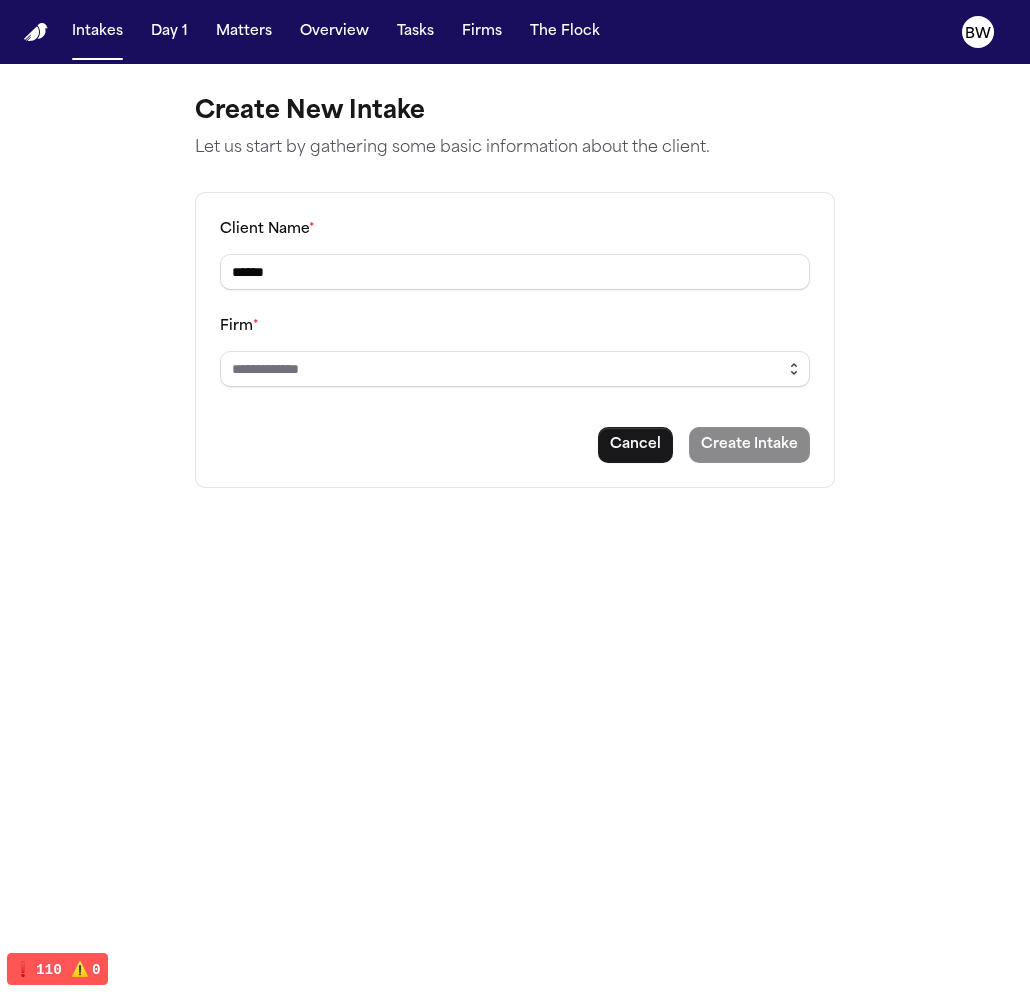 click 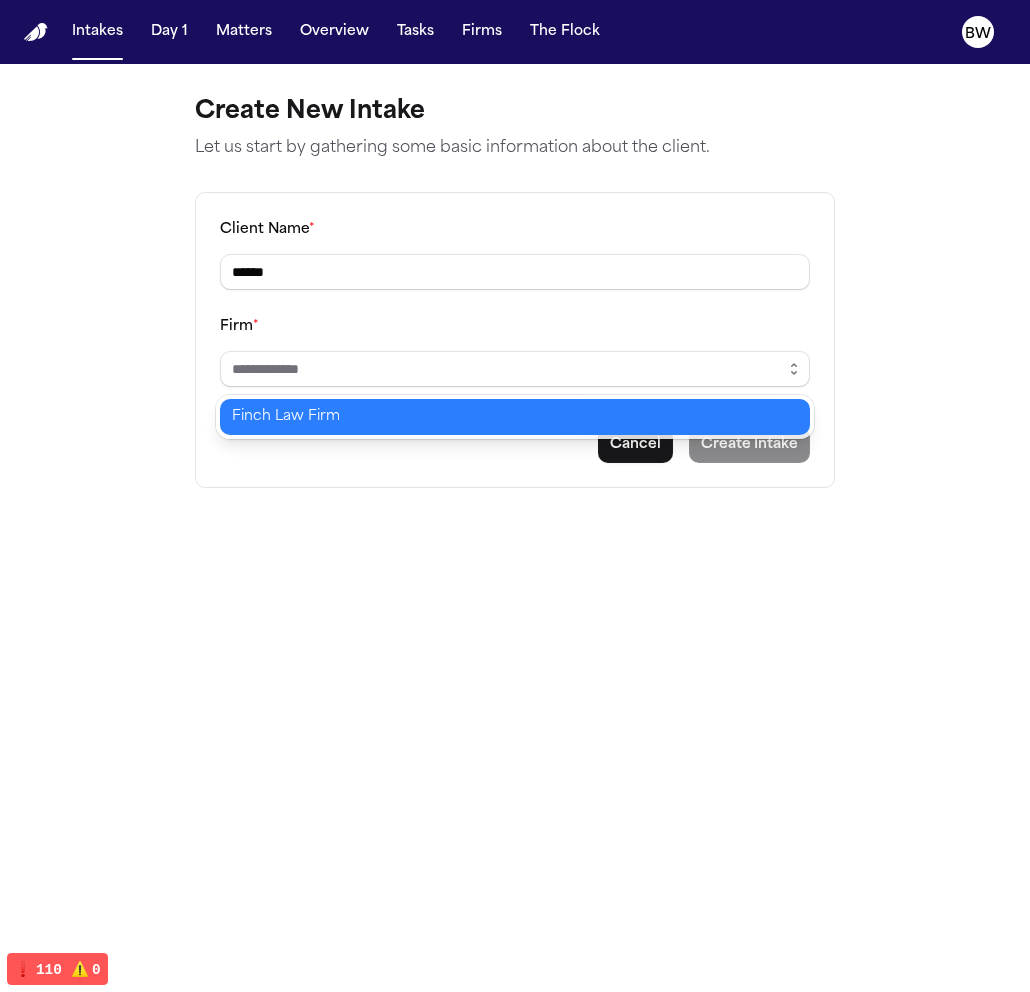 type on "**********" 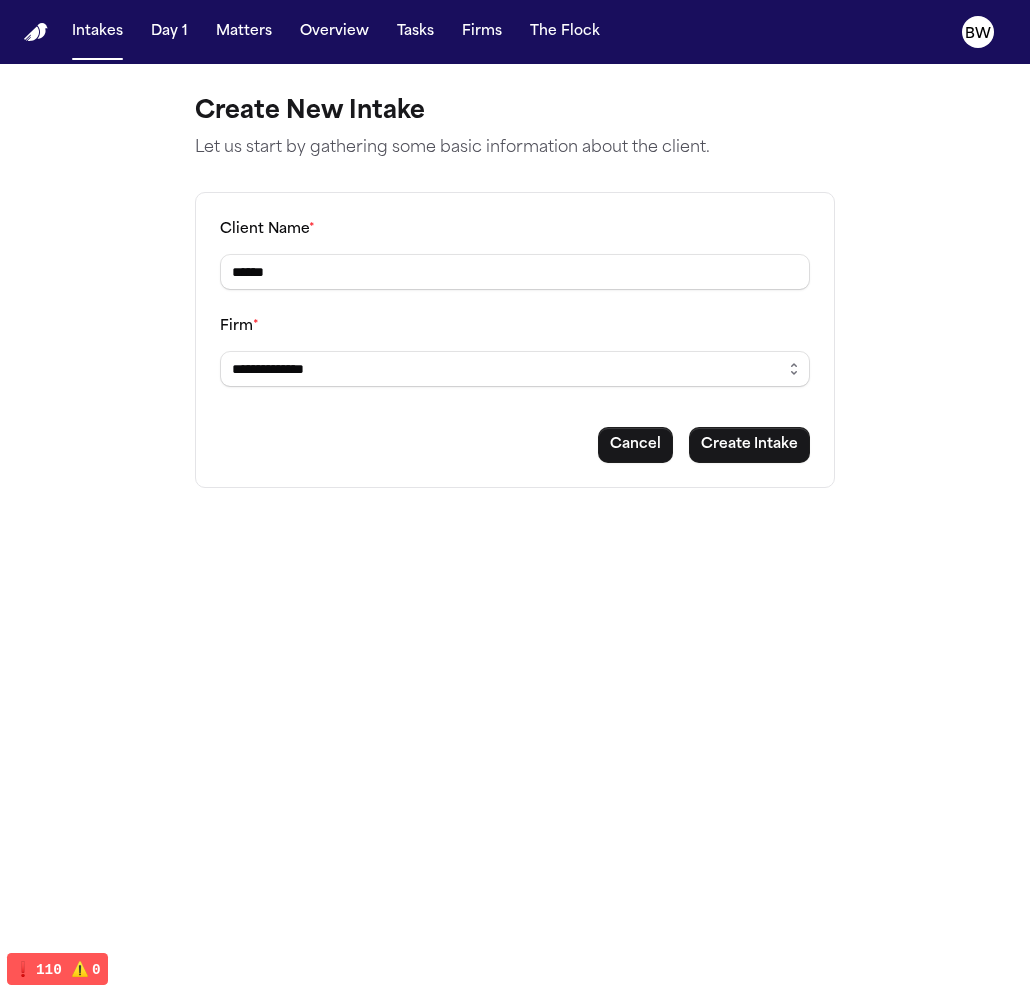 click on "**********" at bounding box center [515, 496] 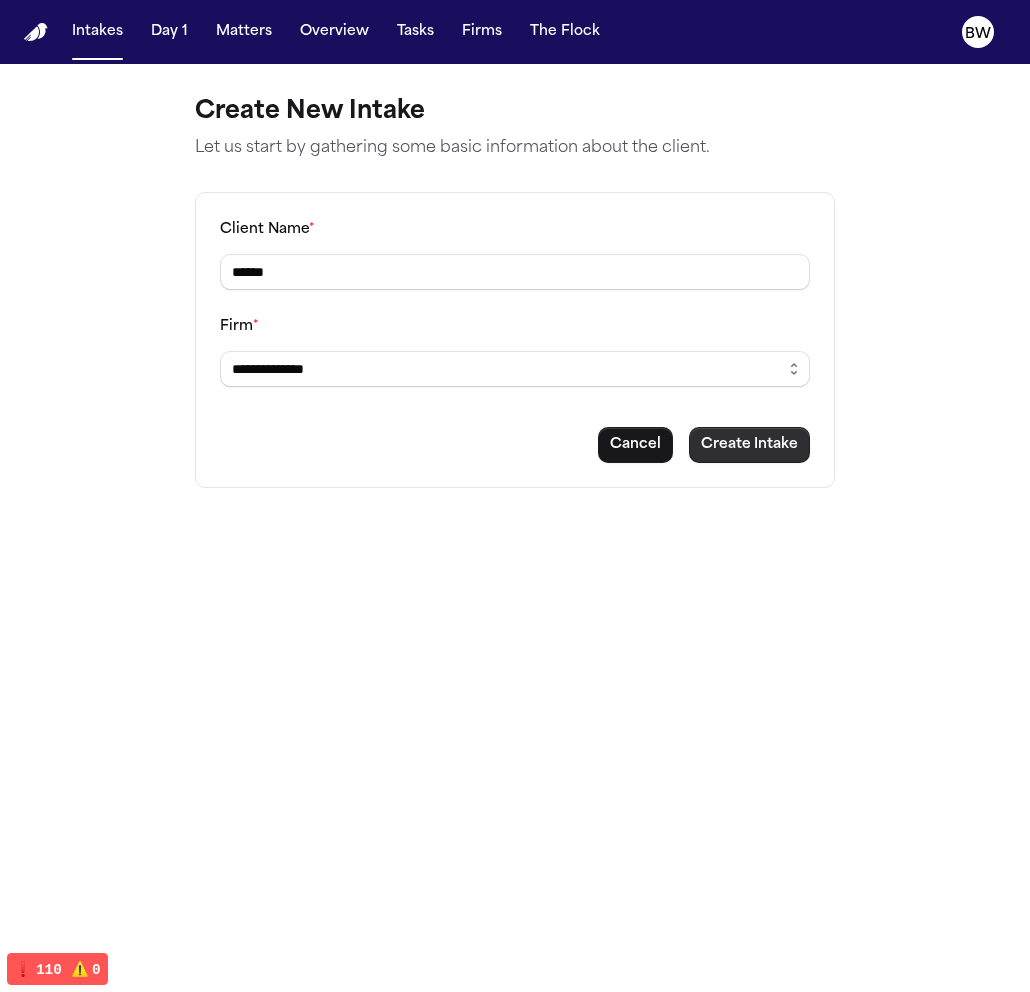 click on "Create Intake" at bounding box center [749, 445] 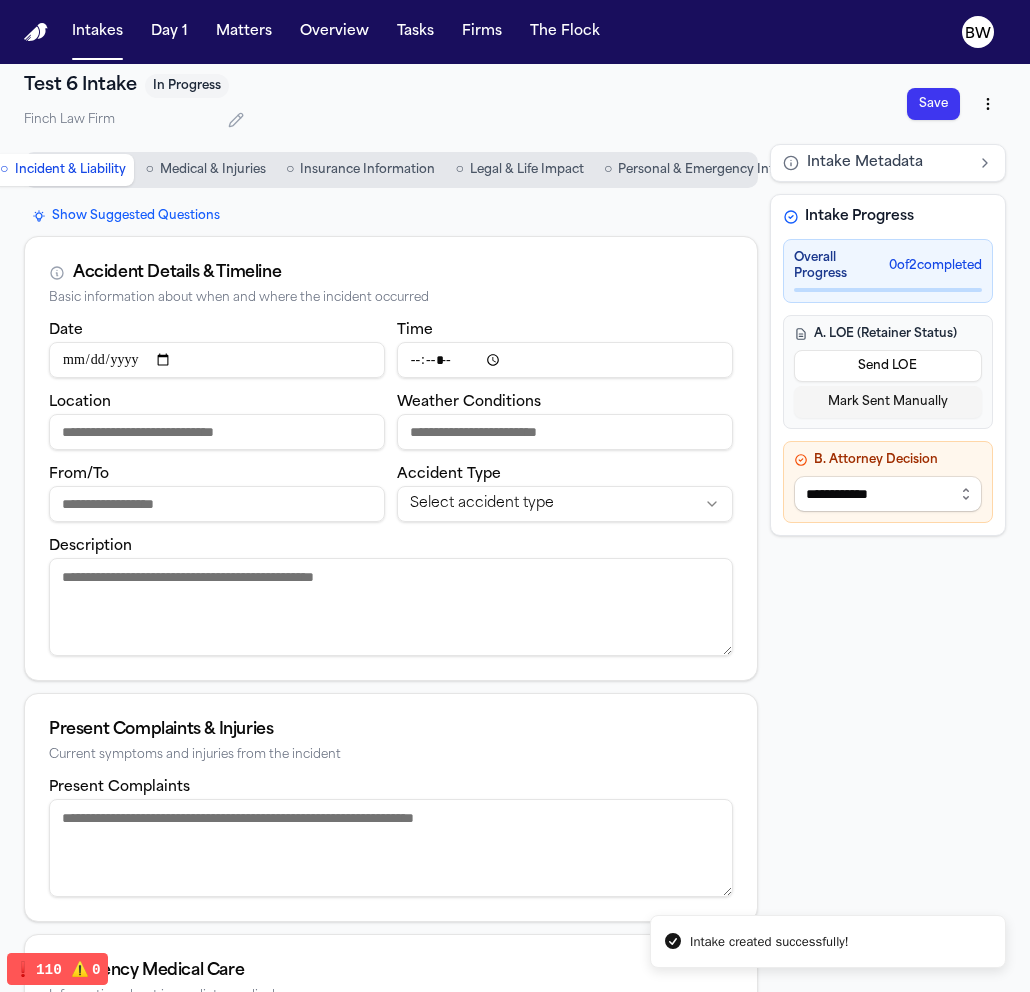 click on "Date" at bounding box center (217, 360) 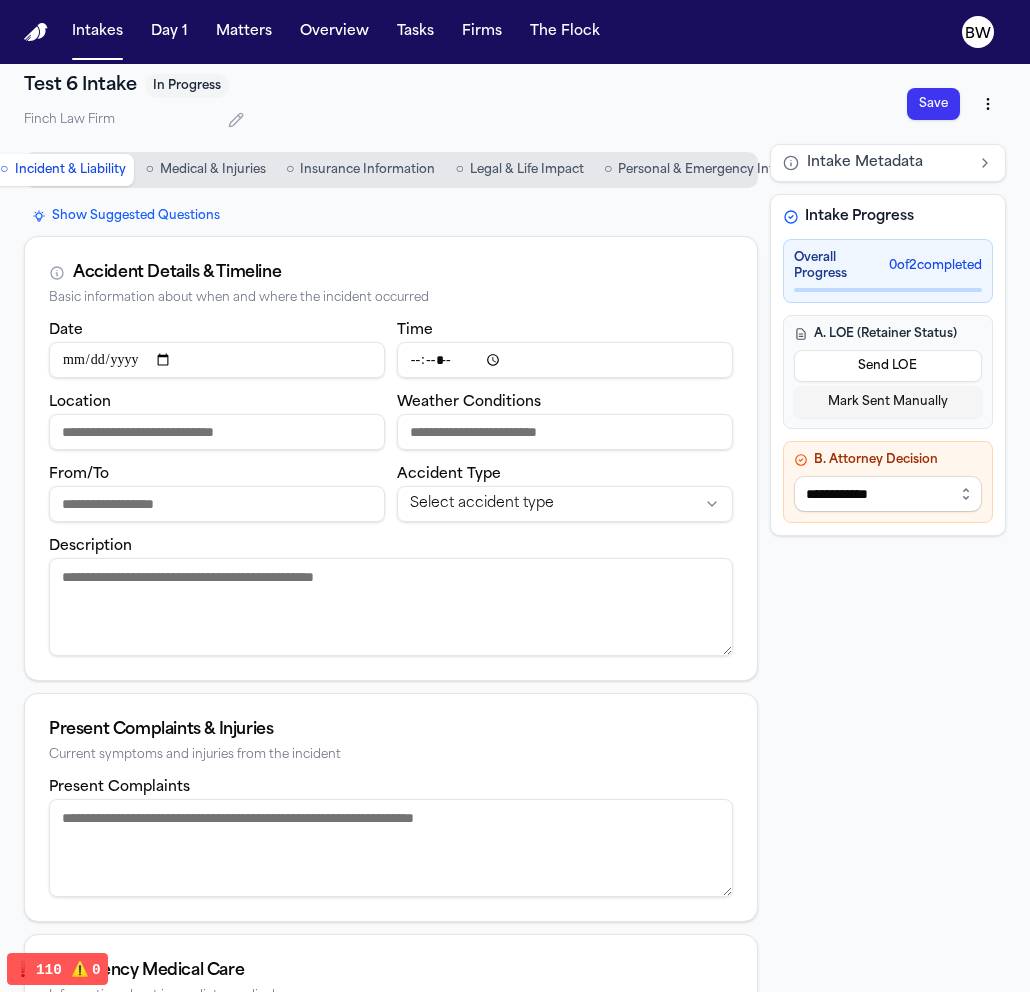 type on "**********" 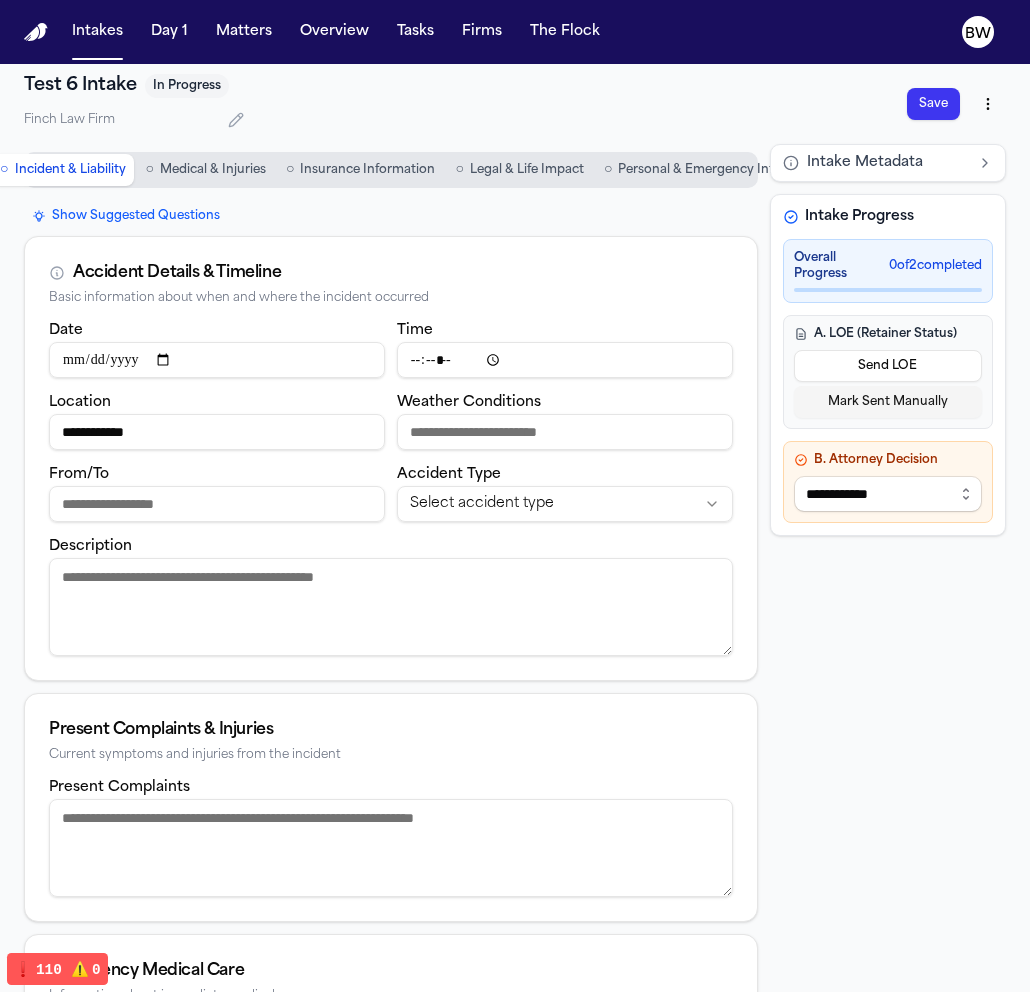 type on "**********" 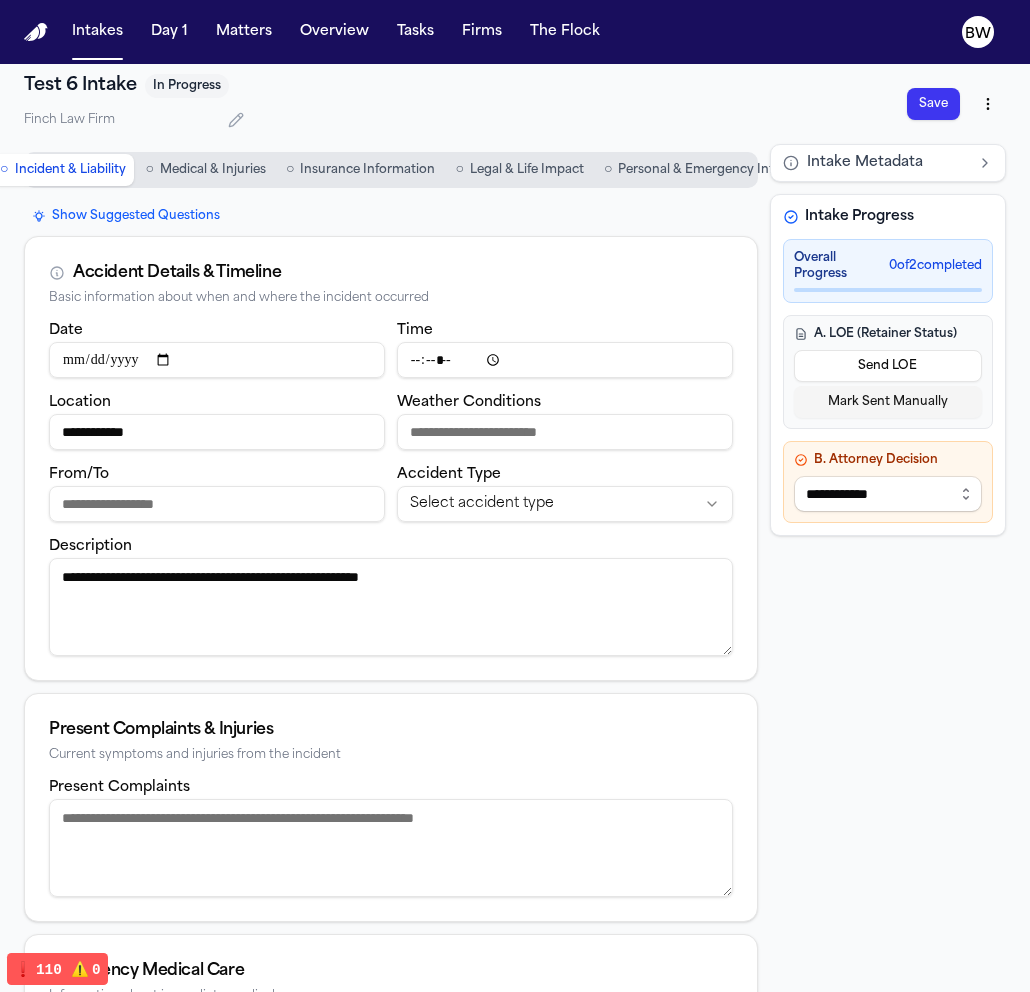 paste 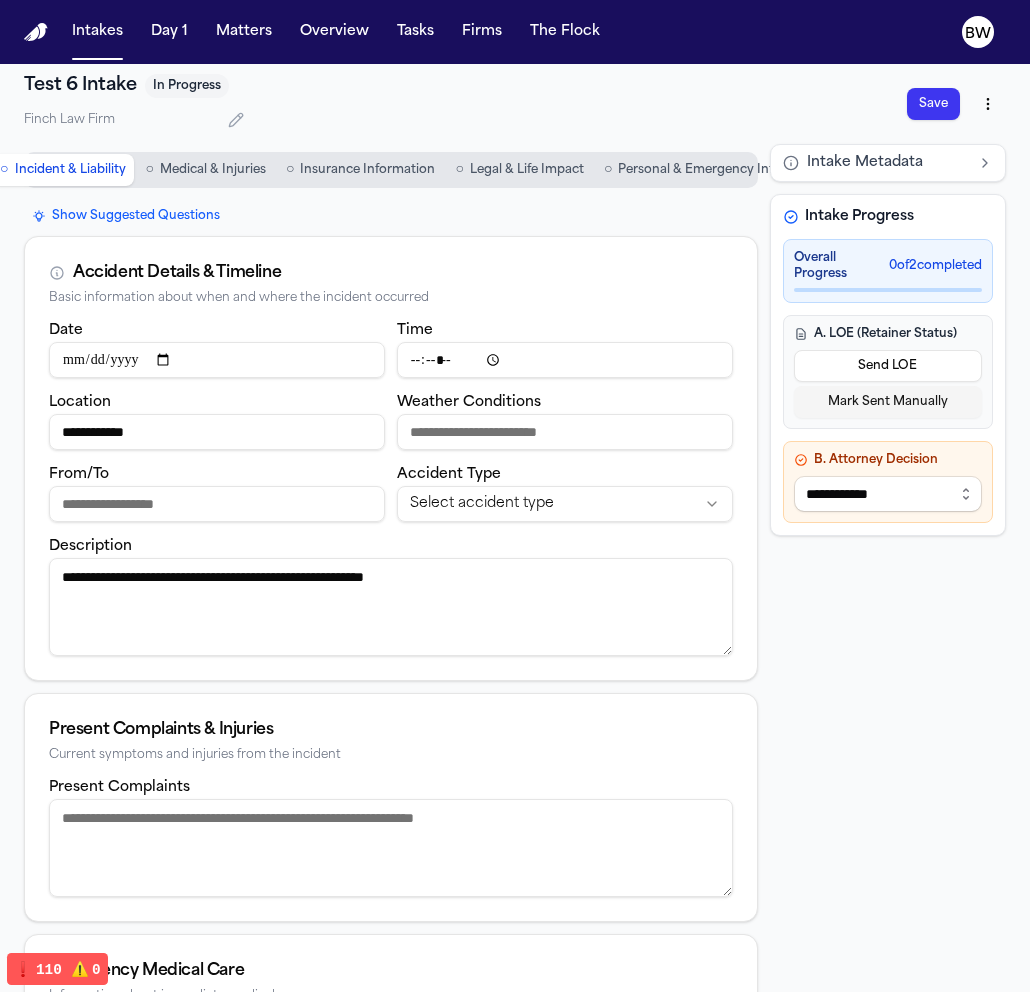 paste on "**********" 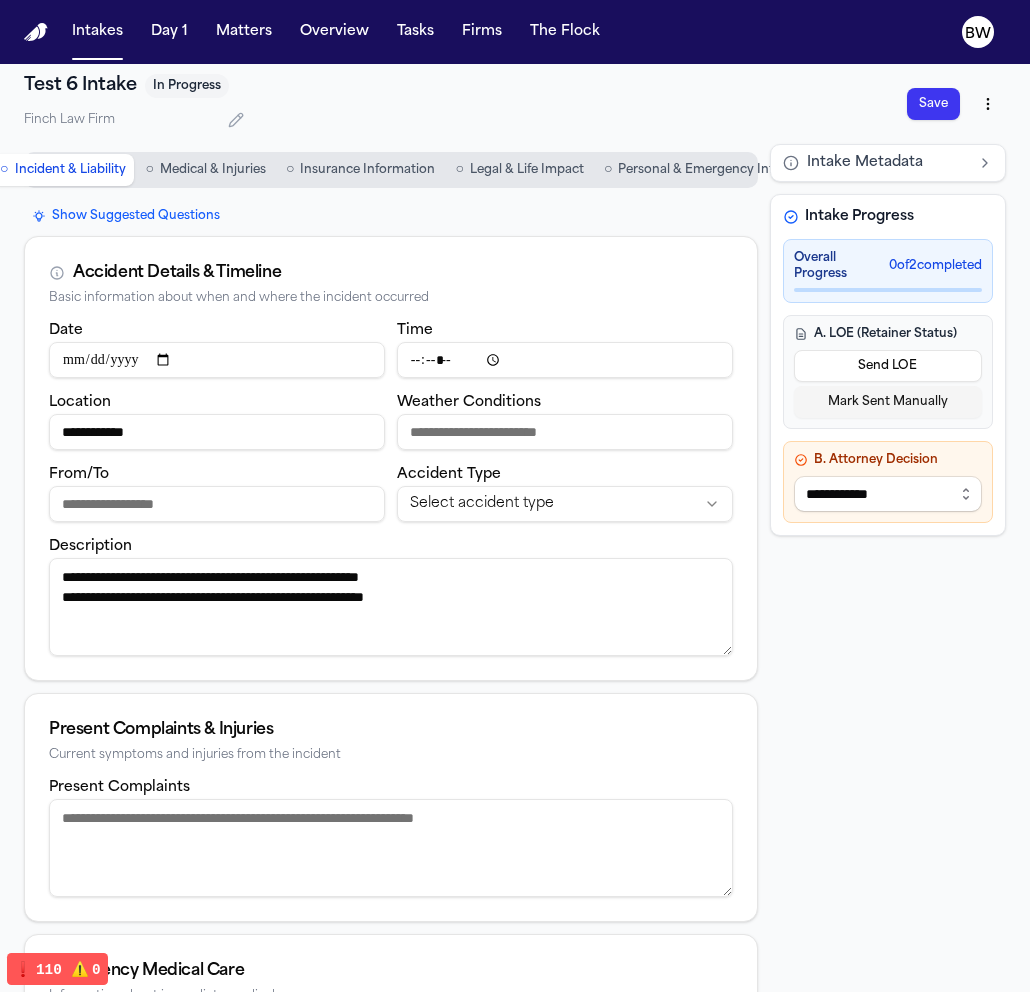 paste on "**********" 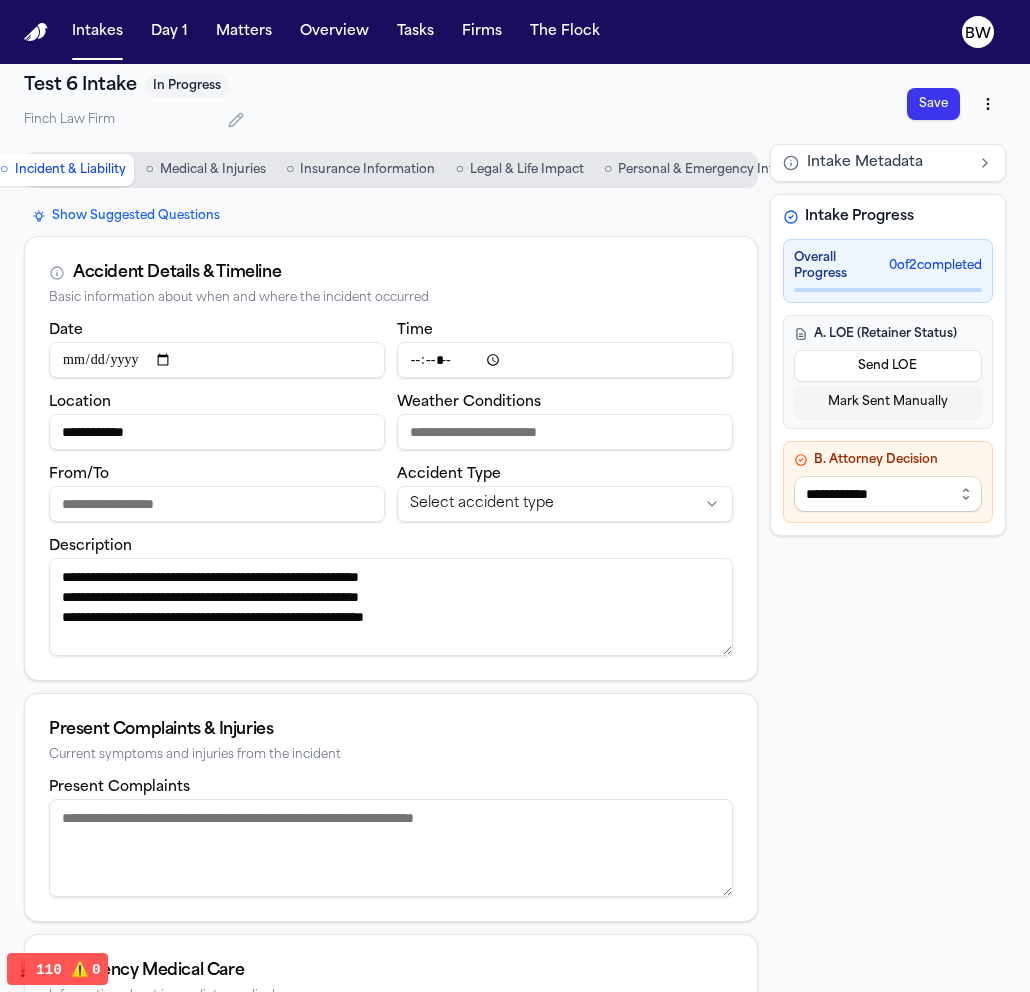 paste on "**********" 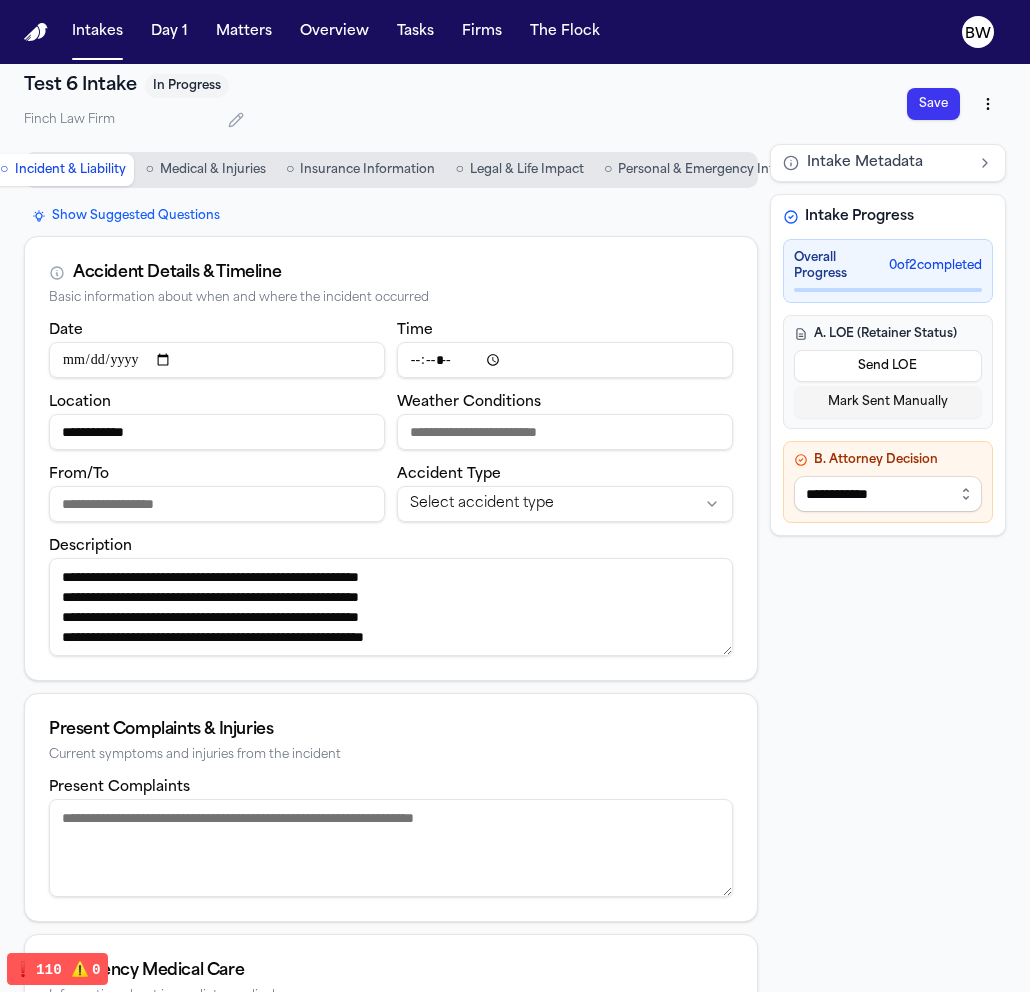 paste on "**********" 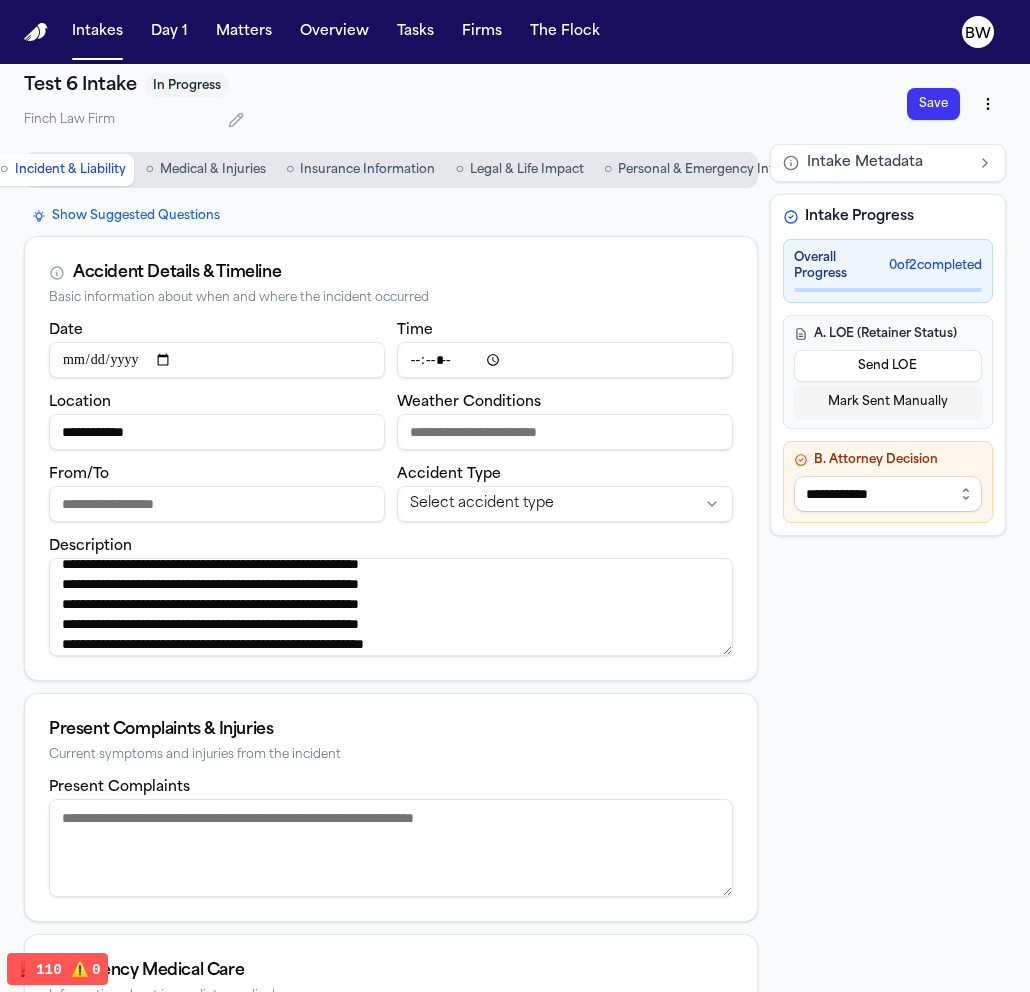 scroll, scrollTop: 33, scrollLeft: 0, axis: vertical 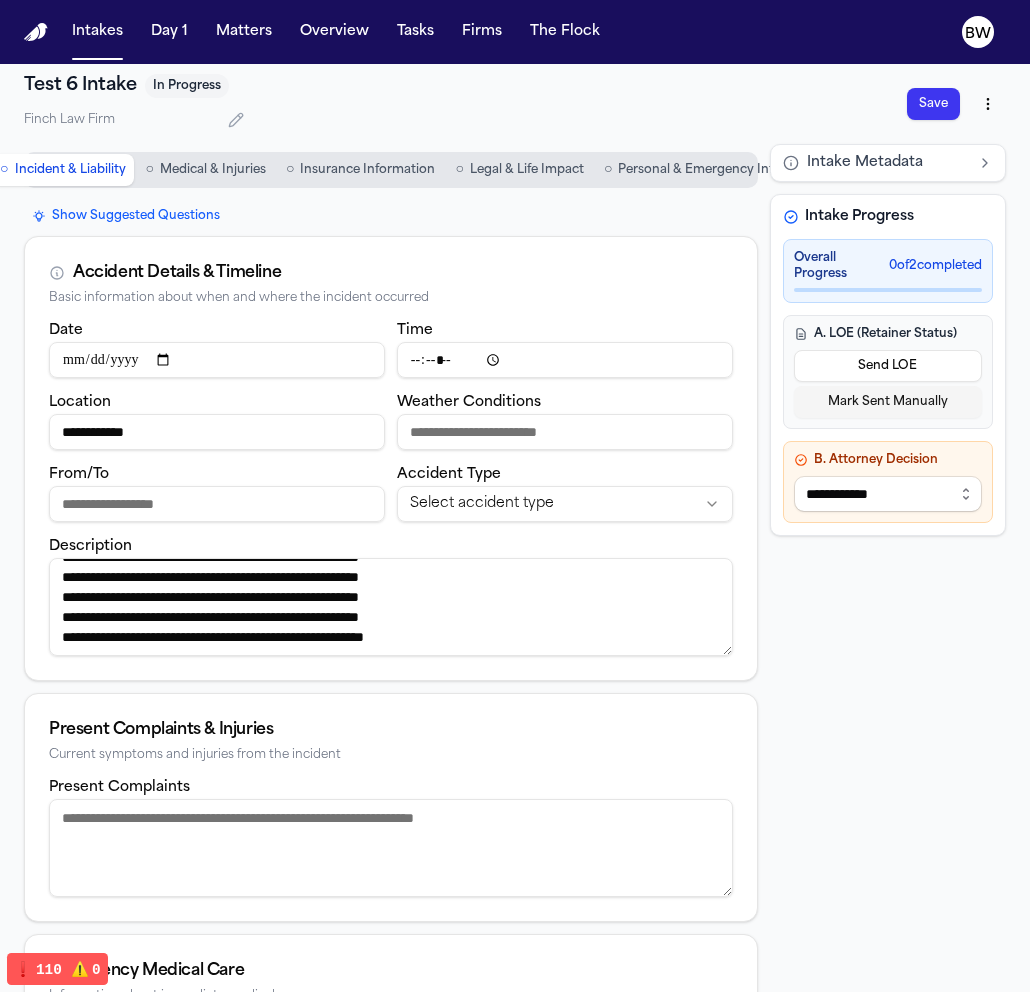 paste on "**********" 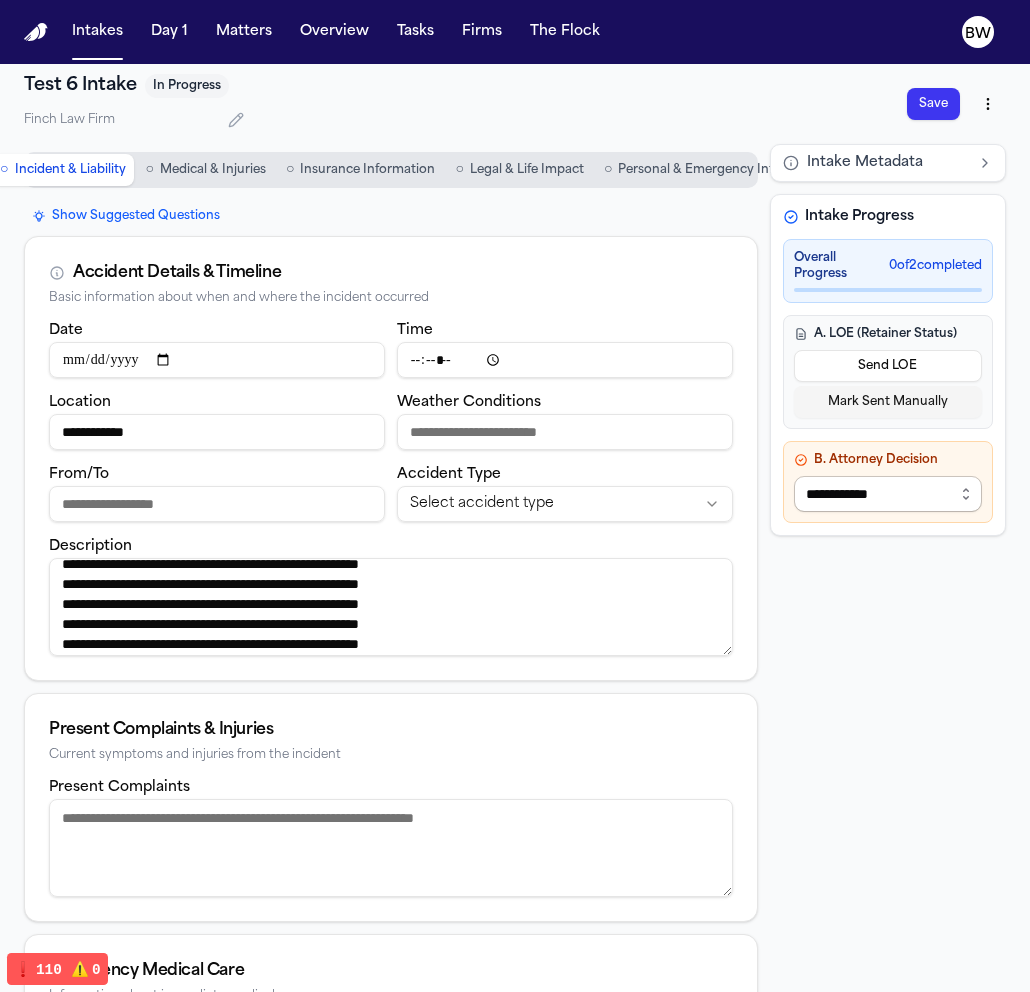 type on "**********" 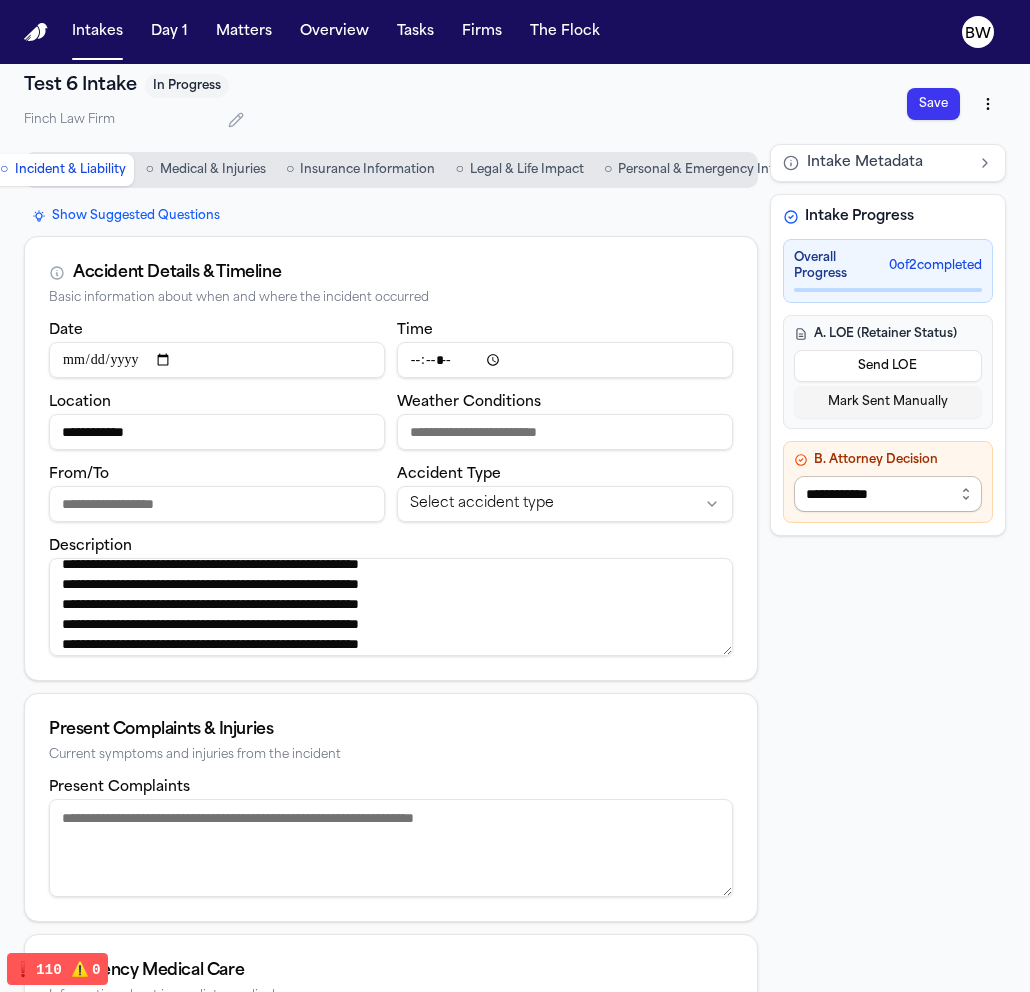 select on "**********" 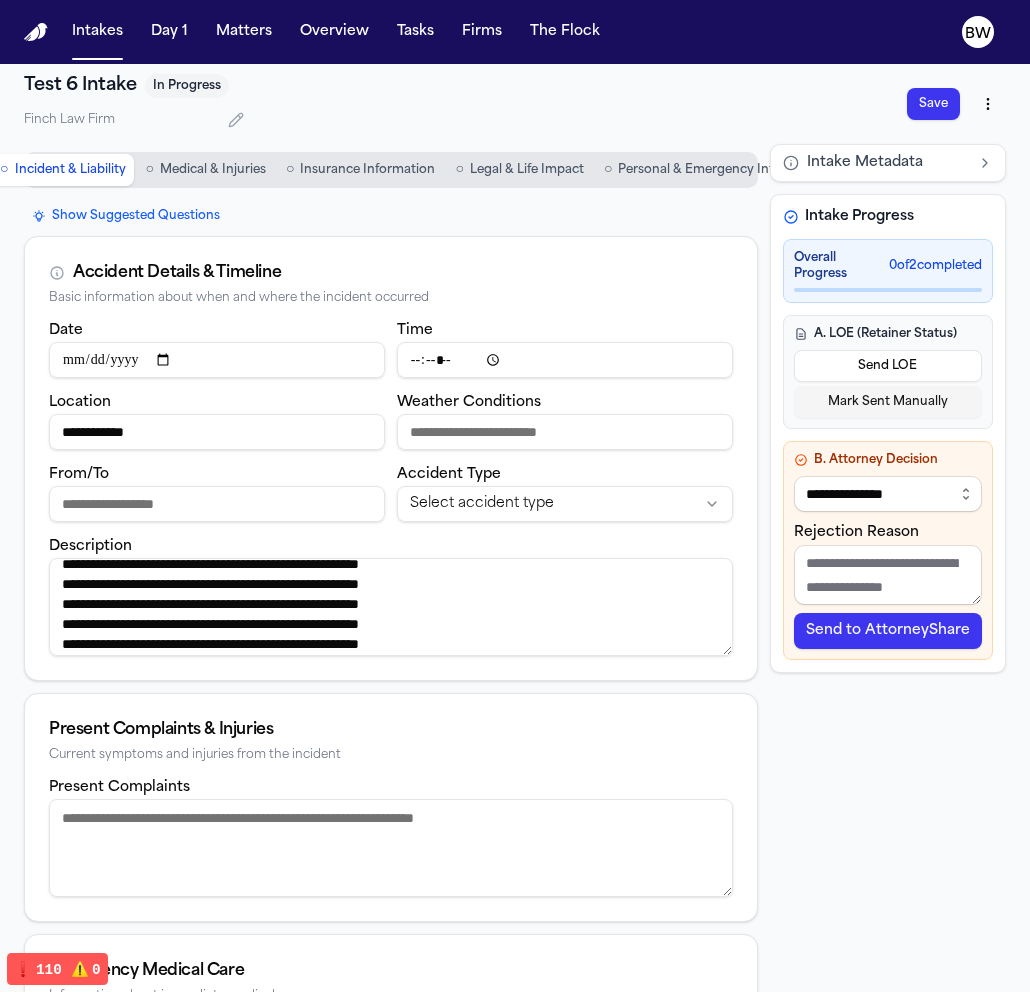 click on "Send to AttorneyShare" at bounding box center (888, 631) 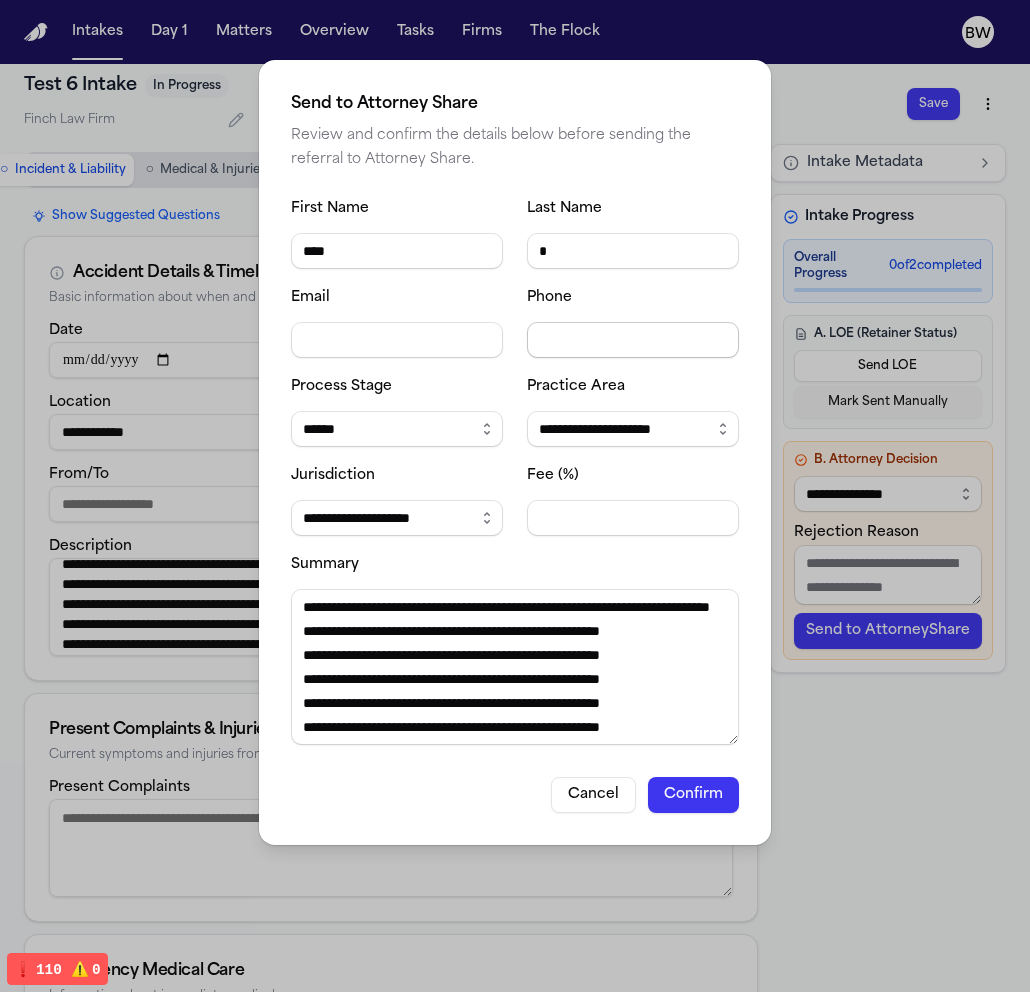click on "Phone" at bounding box center (633, 340) 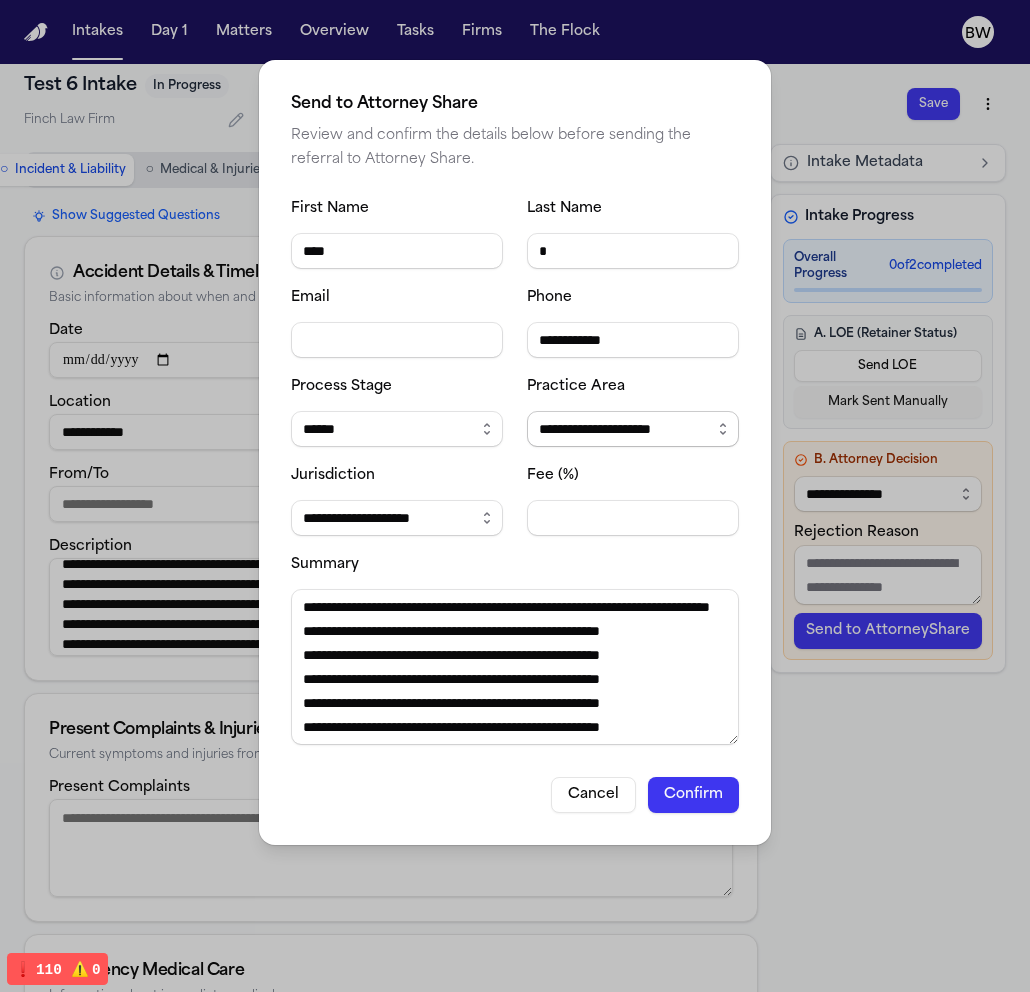 type on "**********" 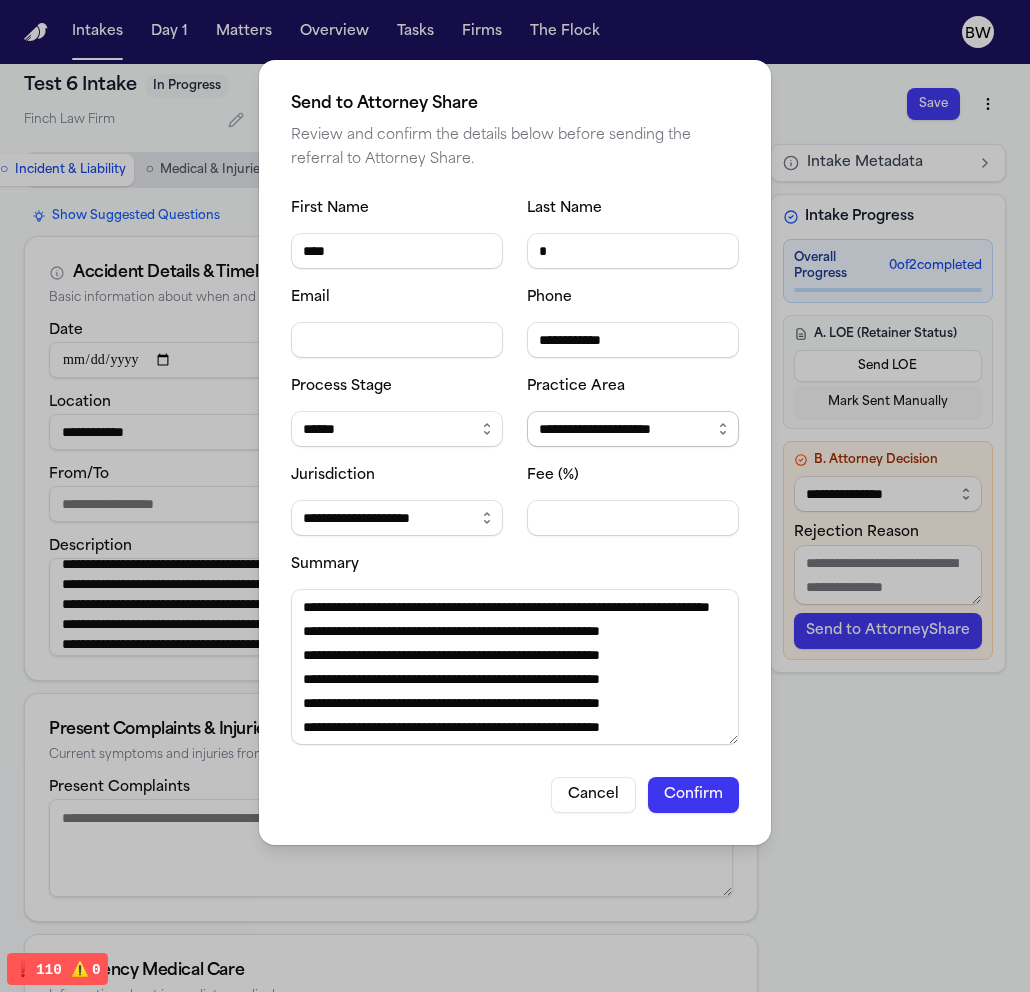 click on "**********" at bounding box center [633, 429] 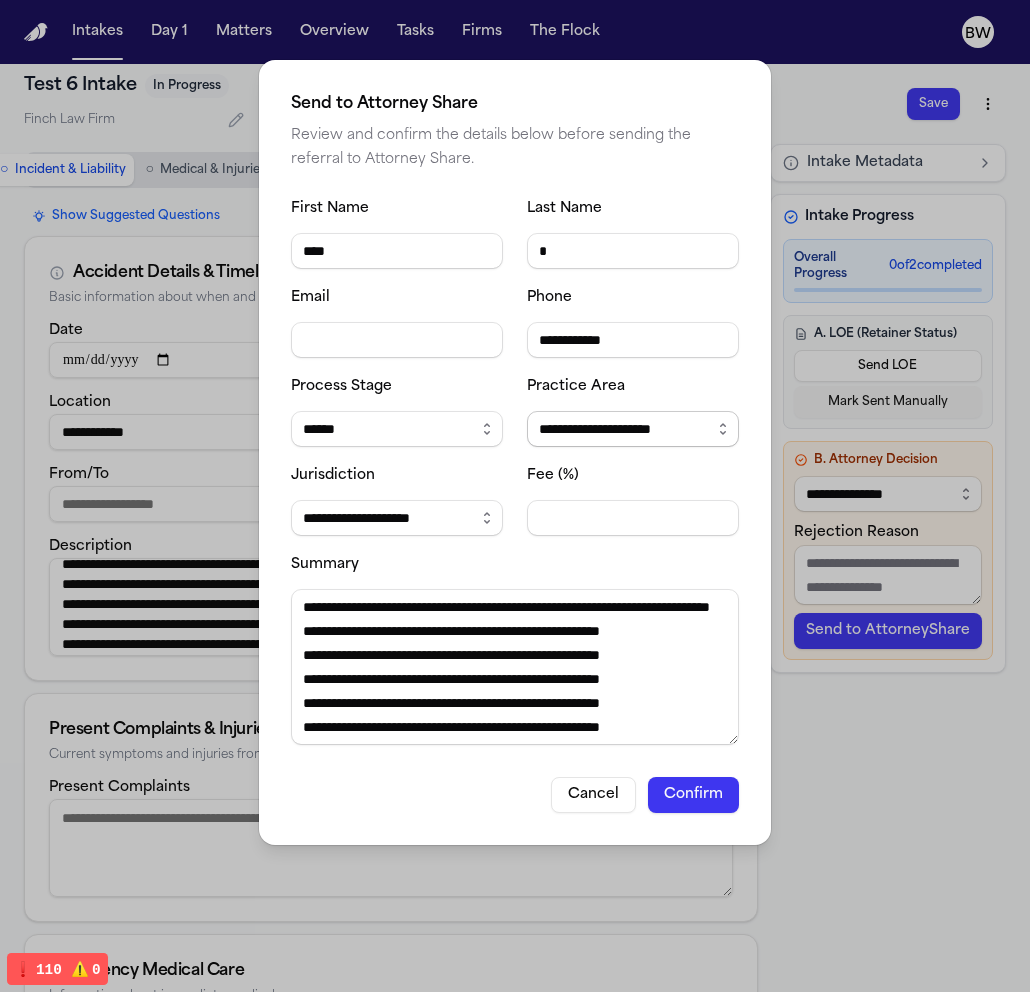 select on "**********" 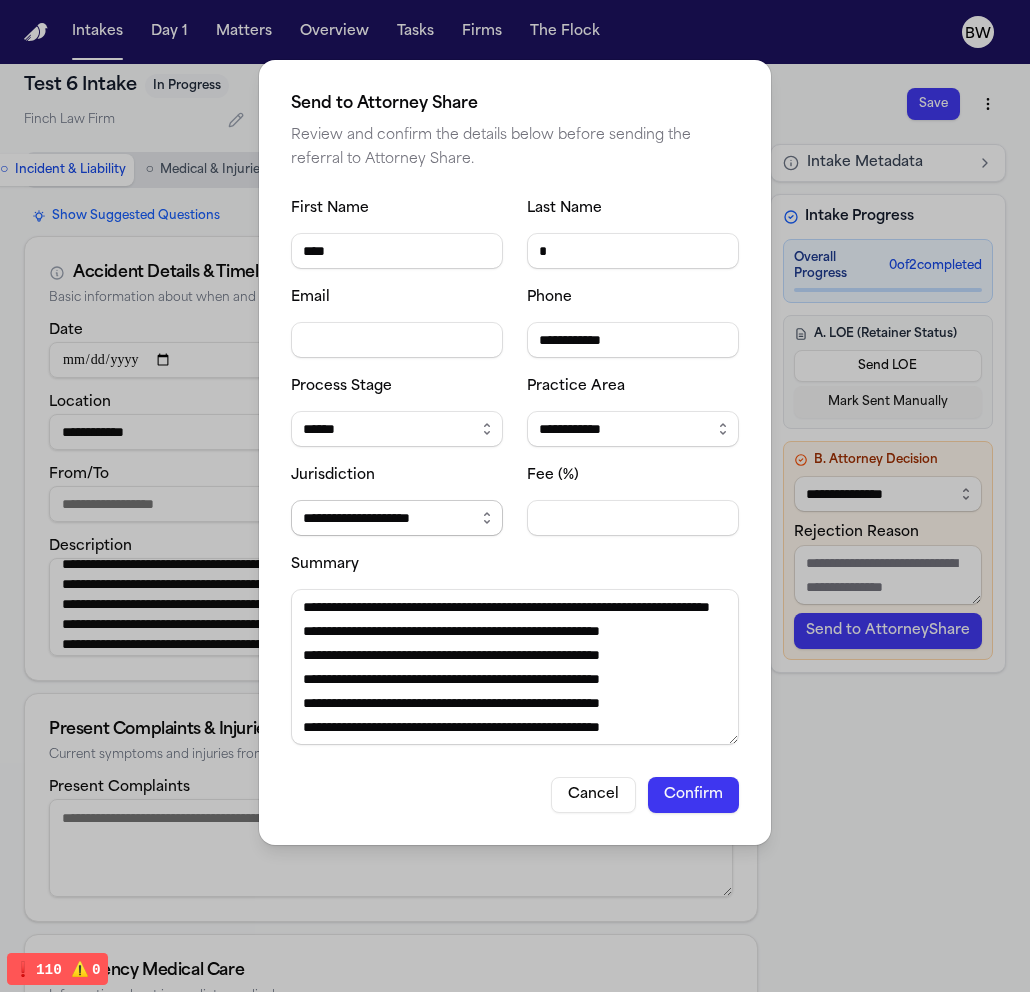 click on "**********" at bounding box center (397, 518) 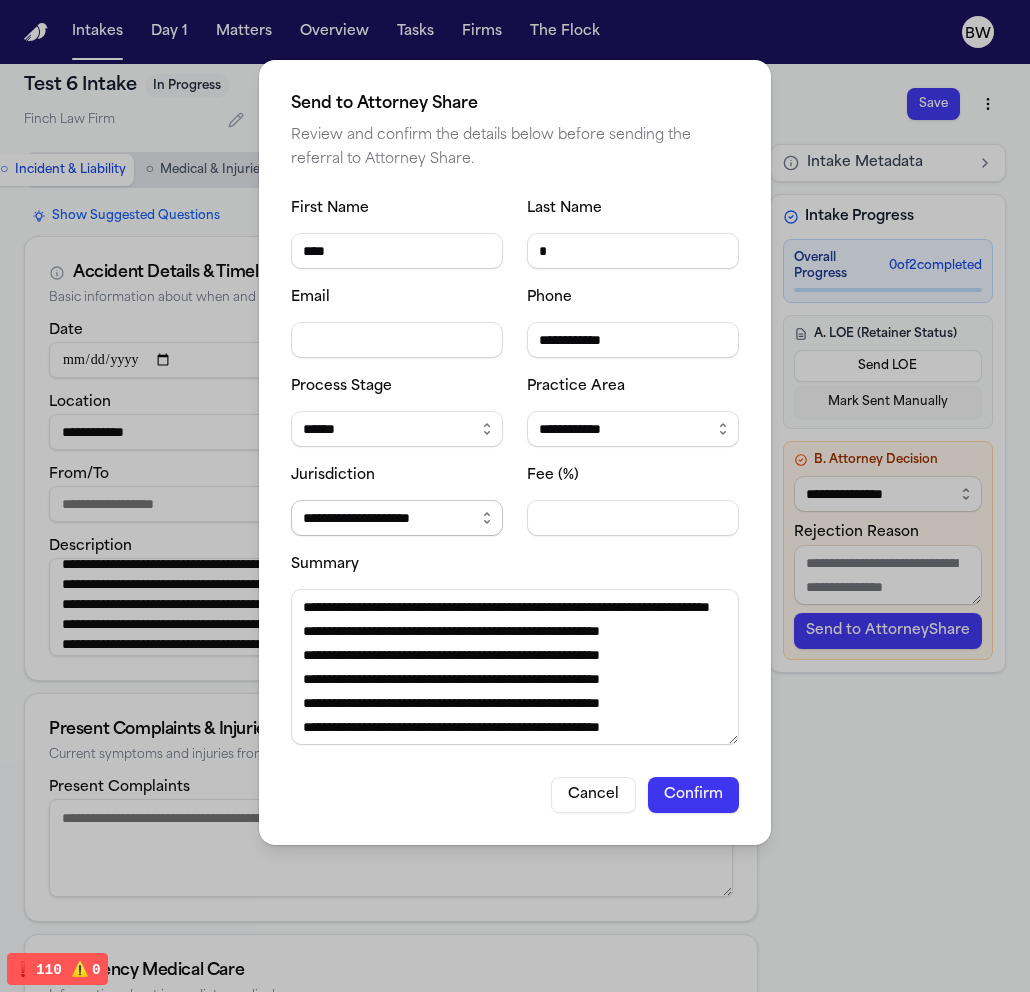 select on "**********" 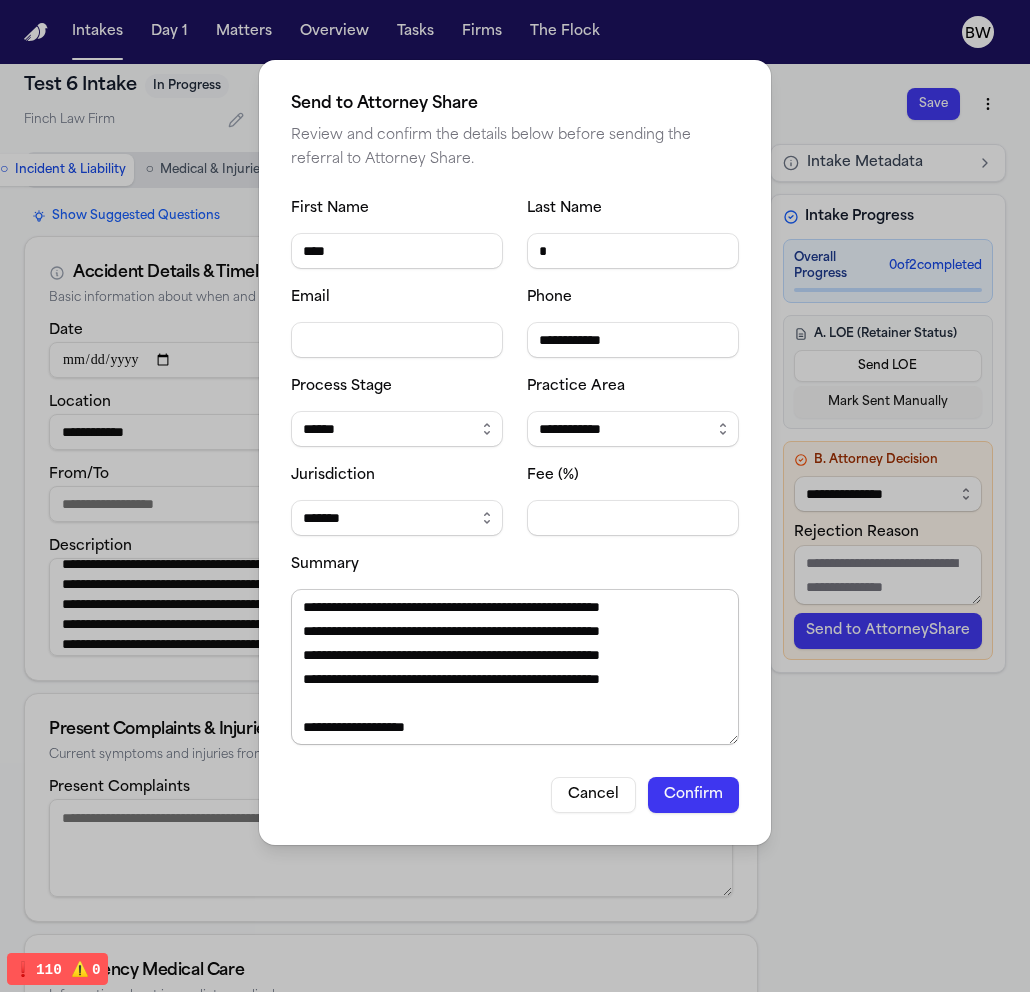 scroll, scrollTop: 0, scrollLeft: 0, axis: both 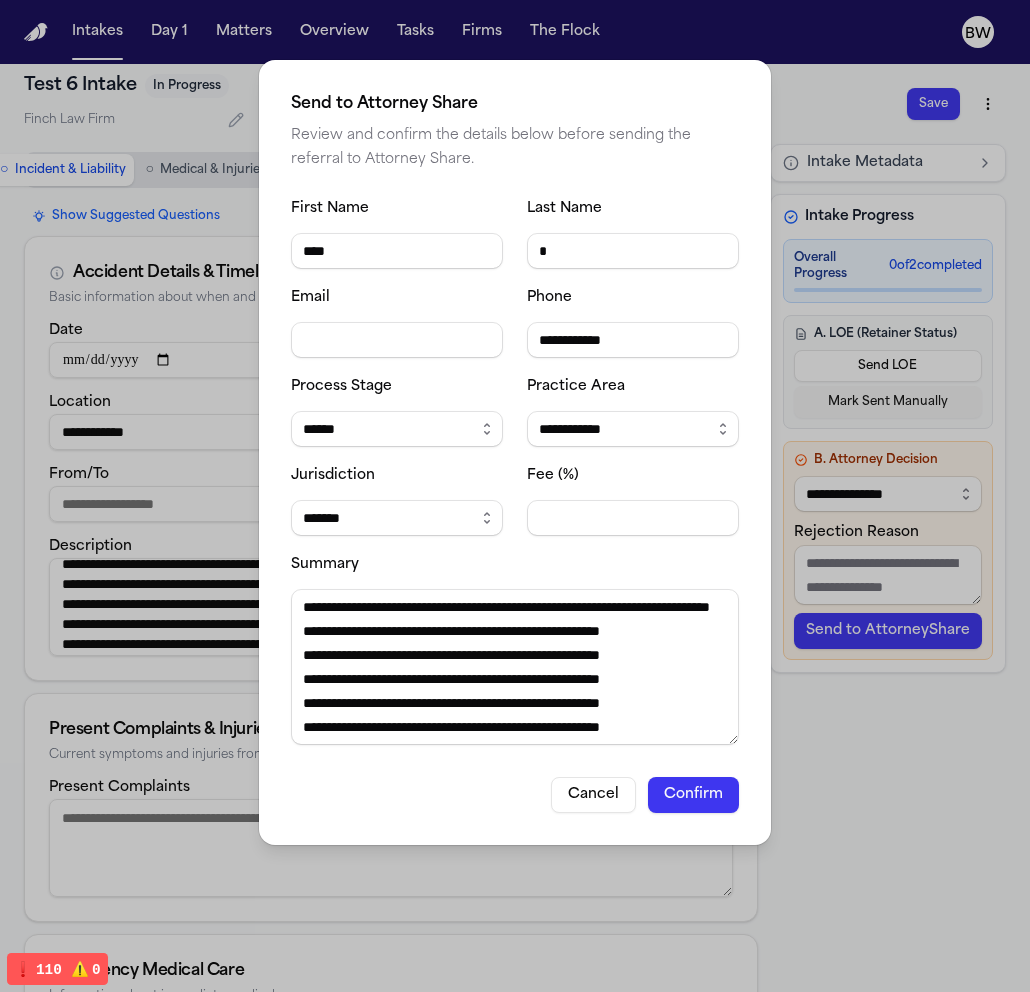 click on "Confirm" at bounding box center (693, 795) 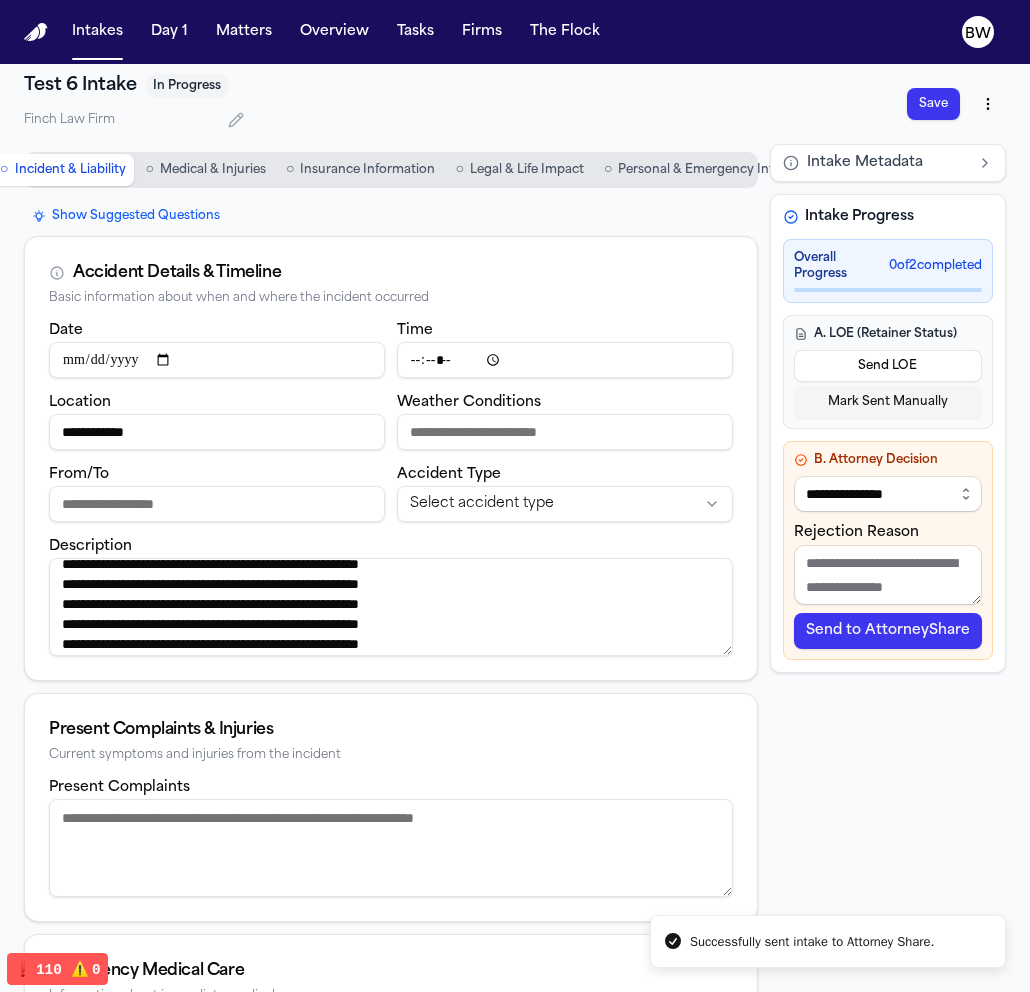 type 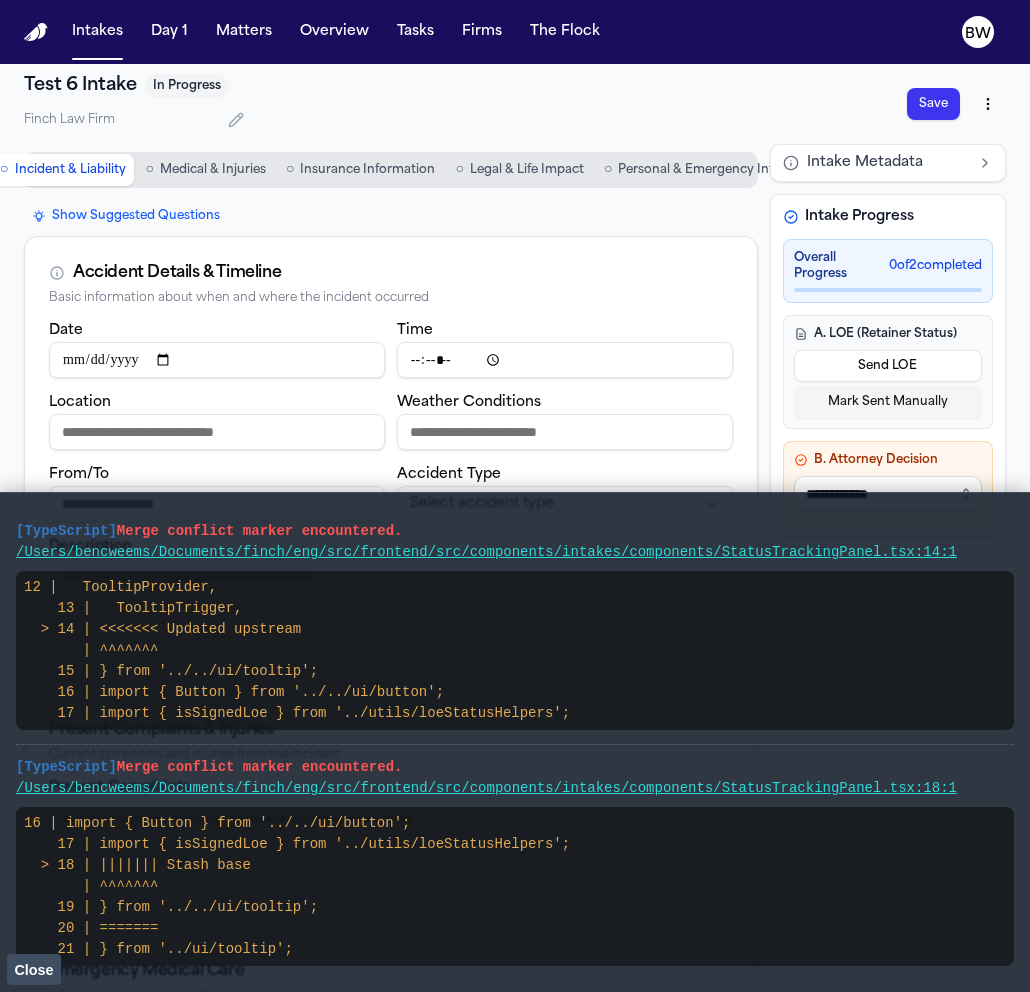 click on "Close" at bounding box center (33, 970) 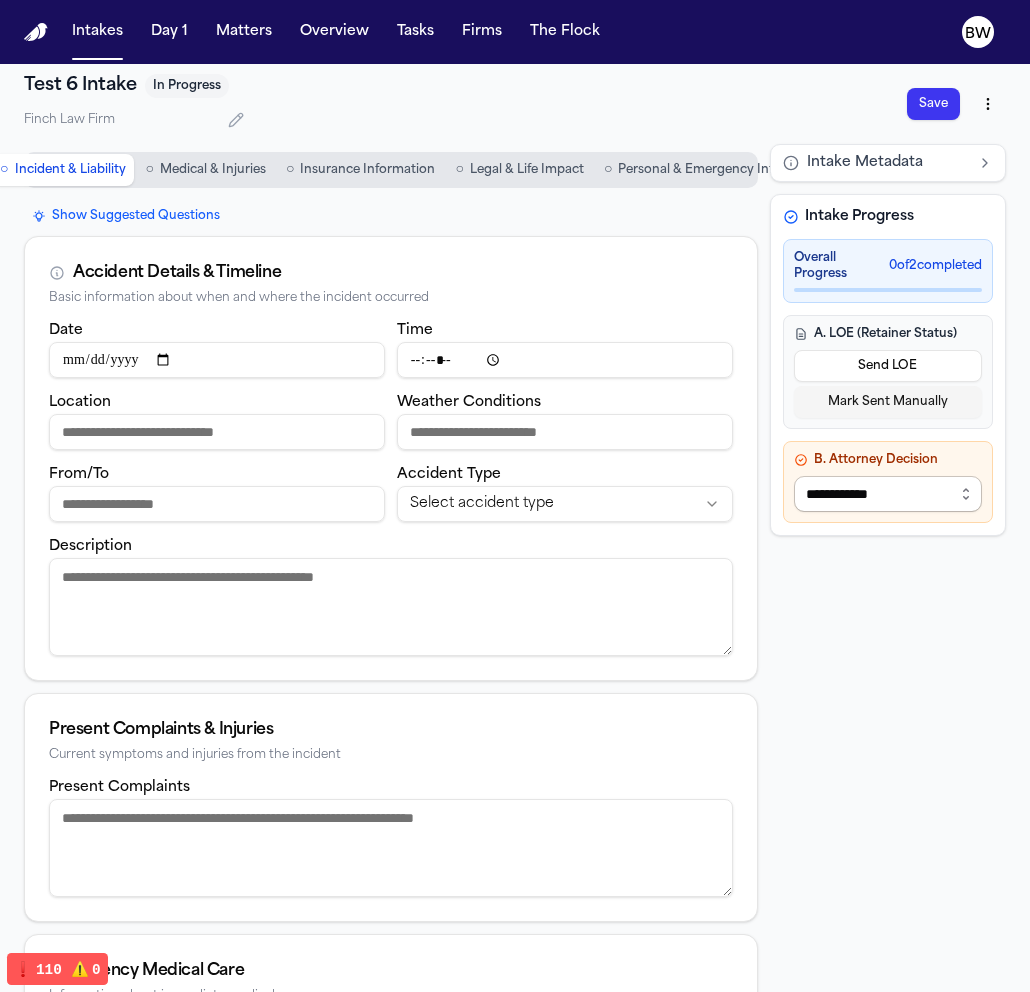 click on "**********" at bounding box center (888, 494) 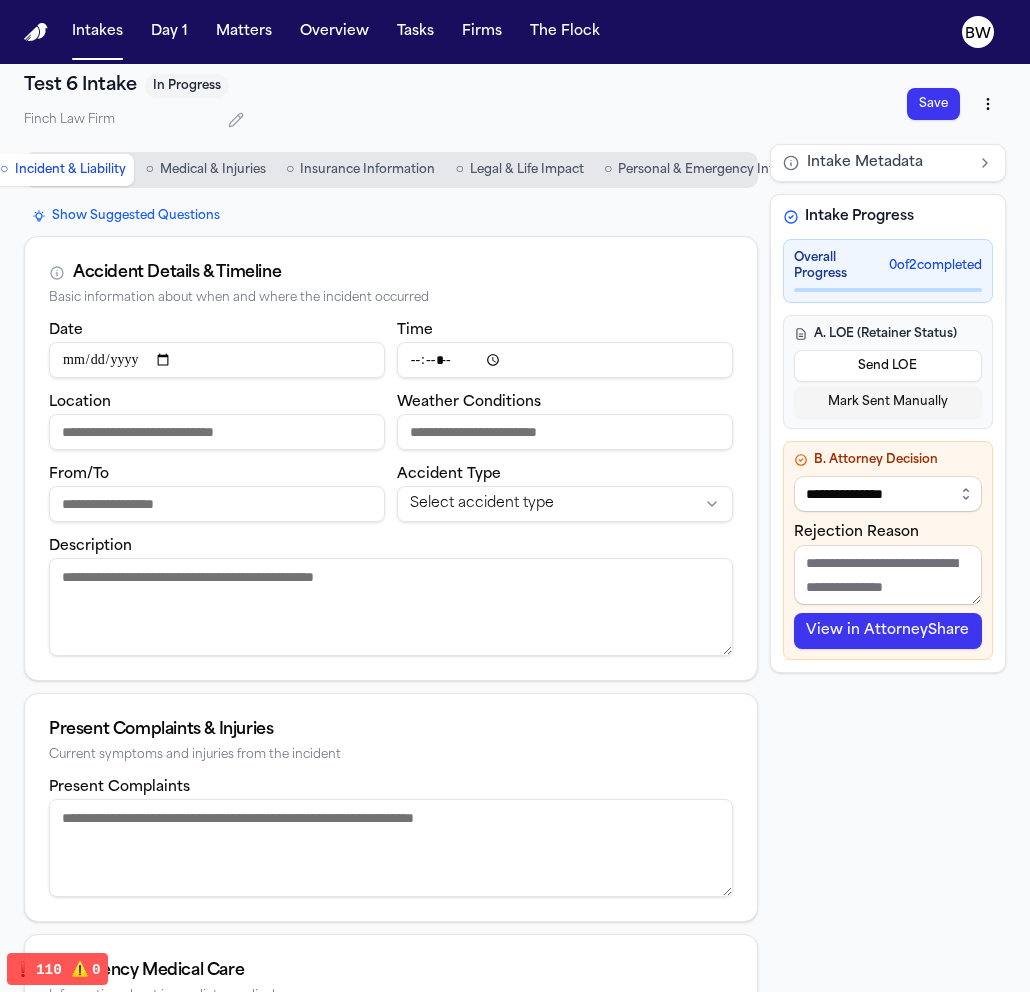 click on "View in AttorneyShare" at bounding box center [888, 631] 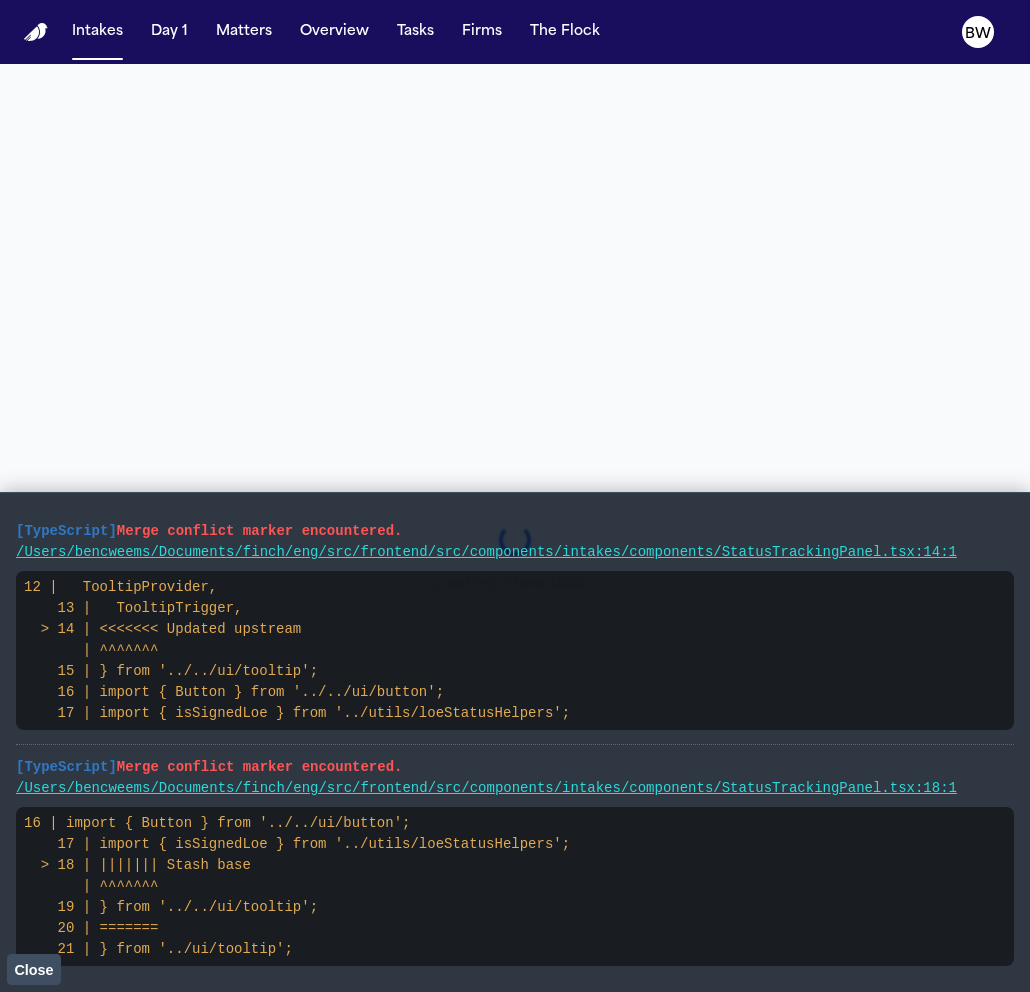 scroll, scrollTop: 0, scrollLeft: 0, axis: both 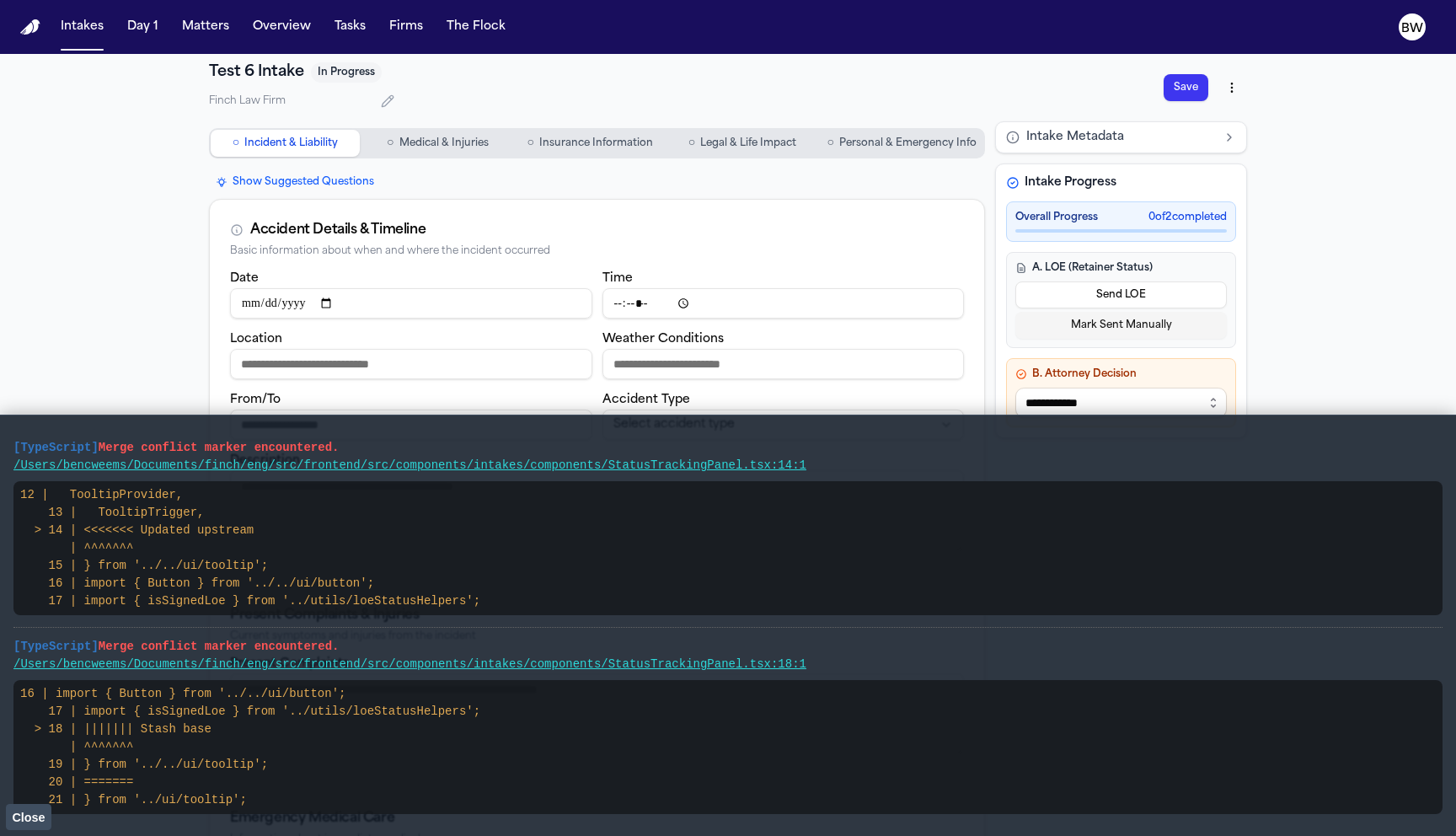 click on "Close" at bounding box center [28, 817] 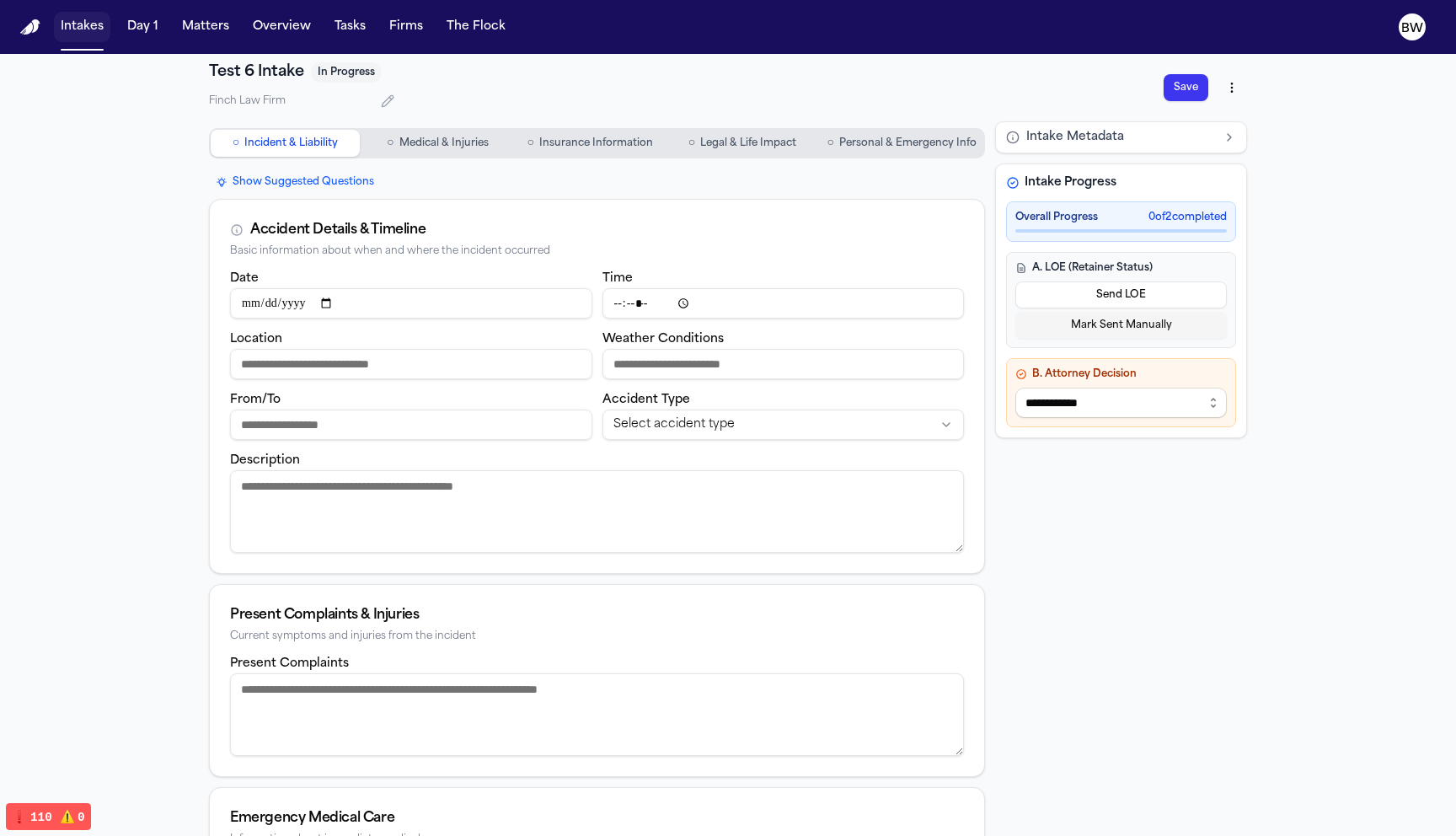 click on "Intakes" at bounding box center (82, 27) 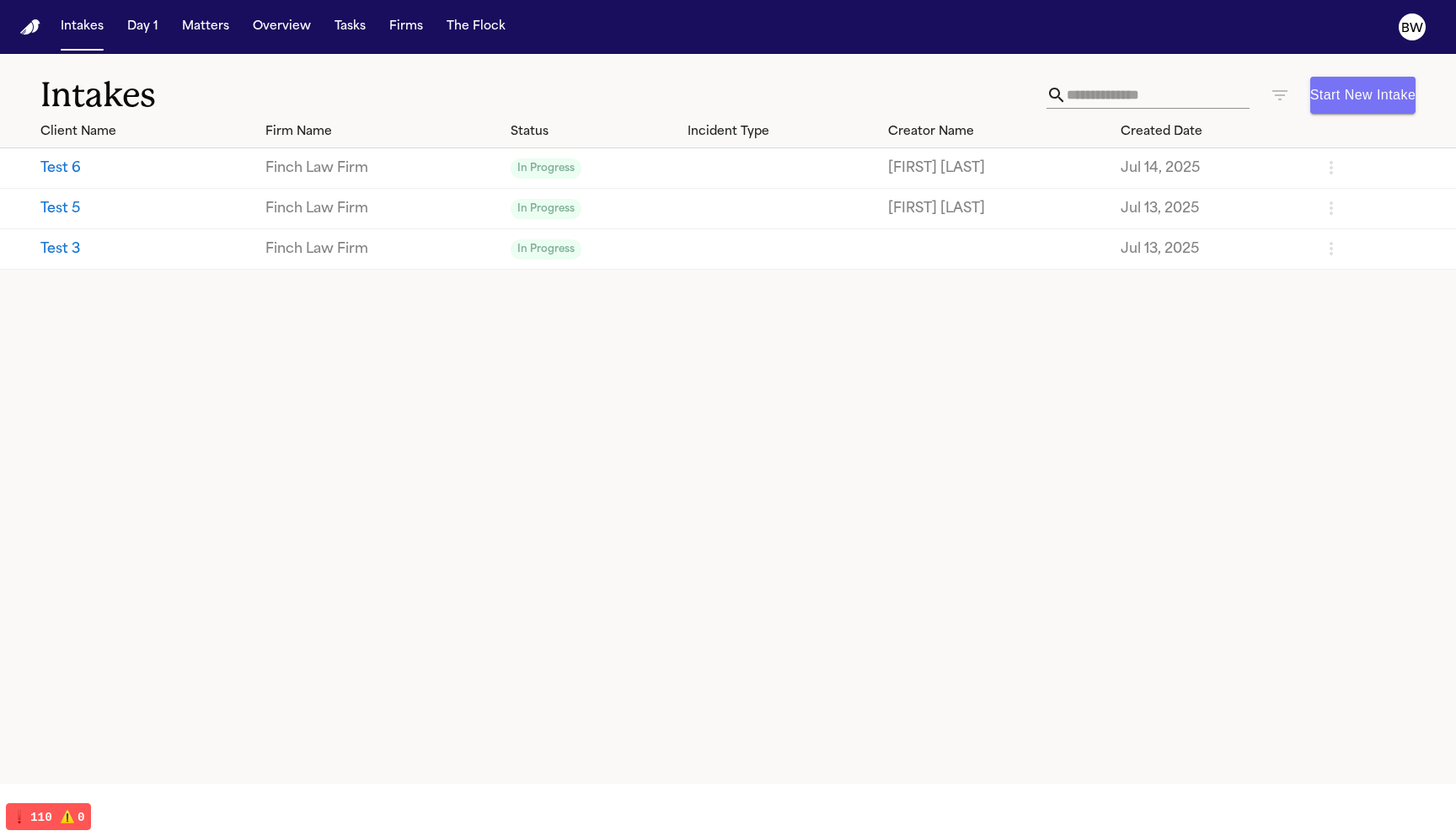click on "Start New Intake" at bounding box center (1362, 95) 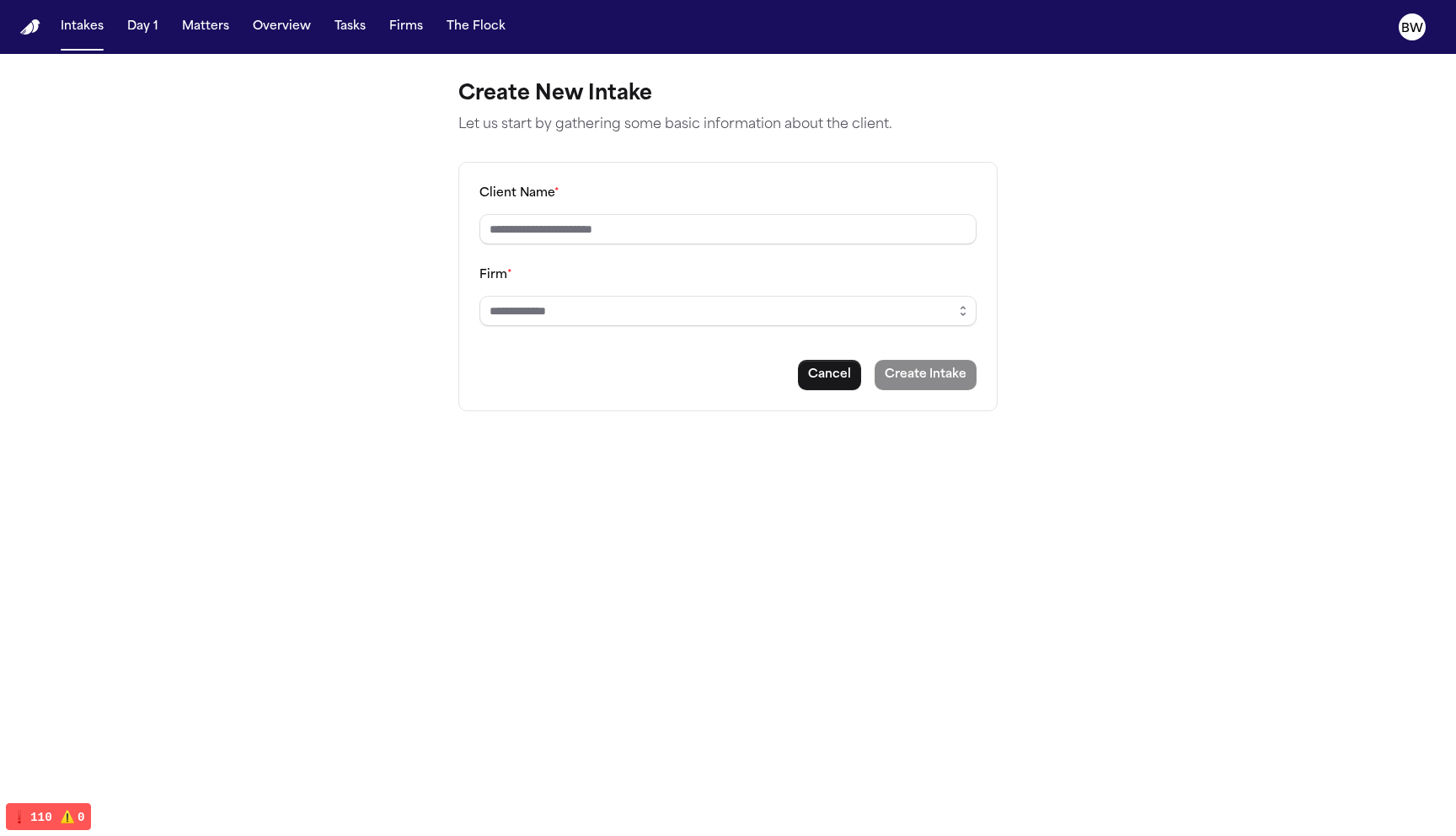 click on "Client Name  *" at bounding box center [728, 229] 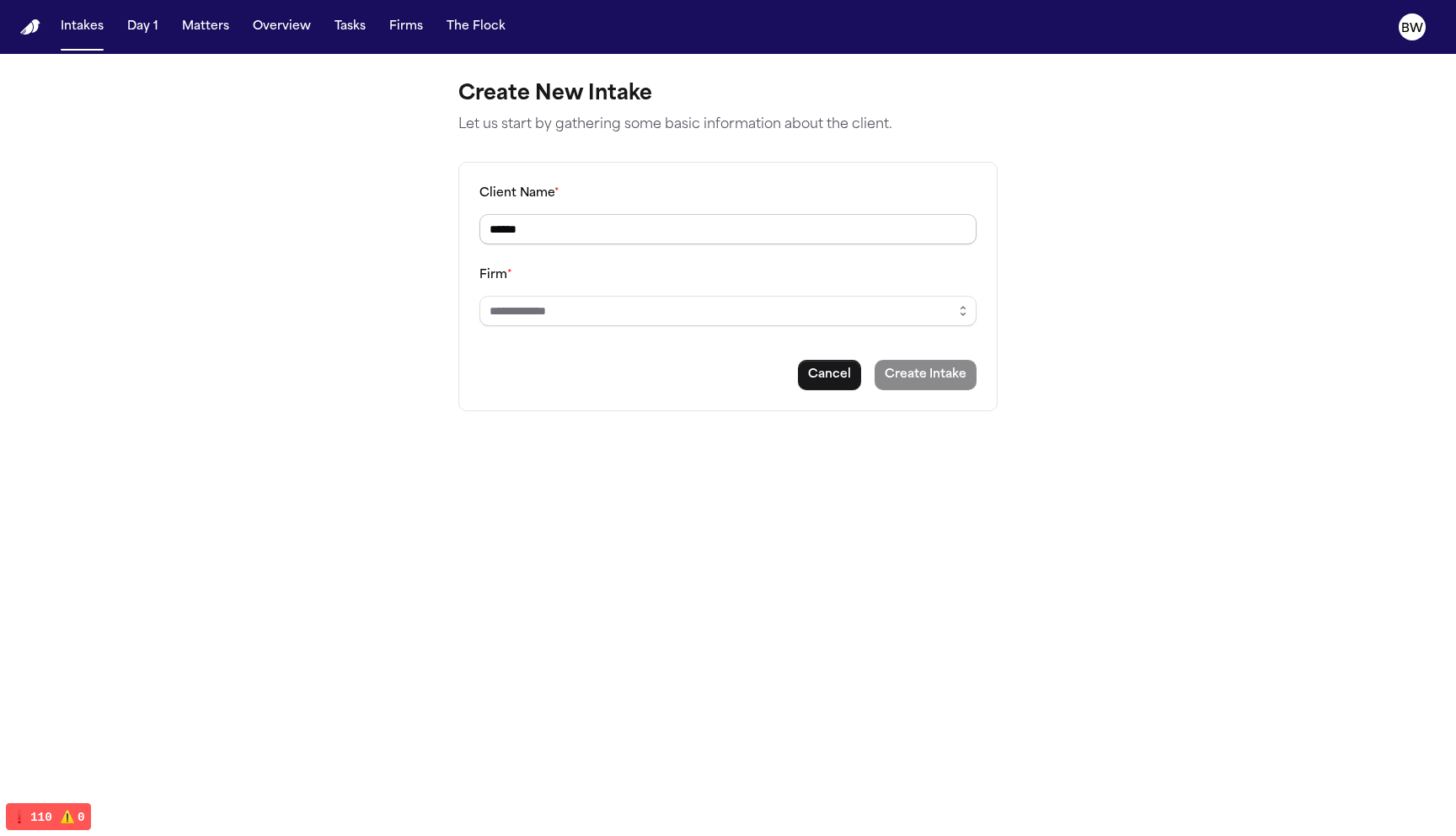 type on "******" 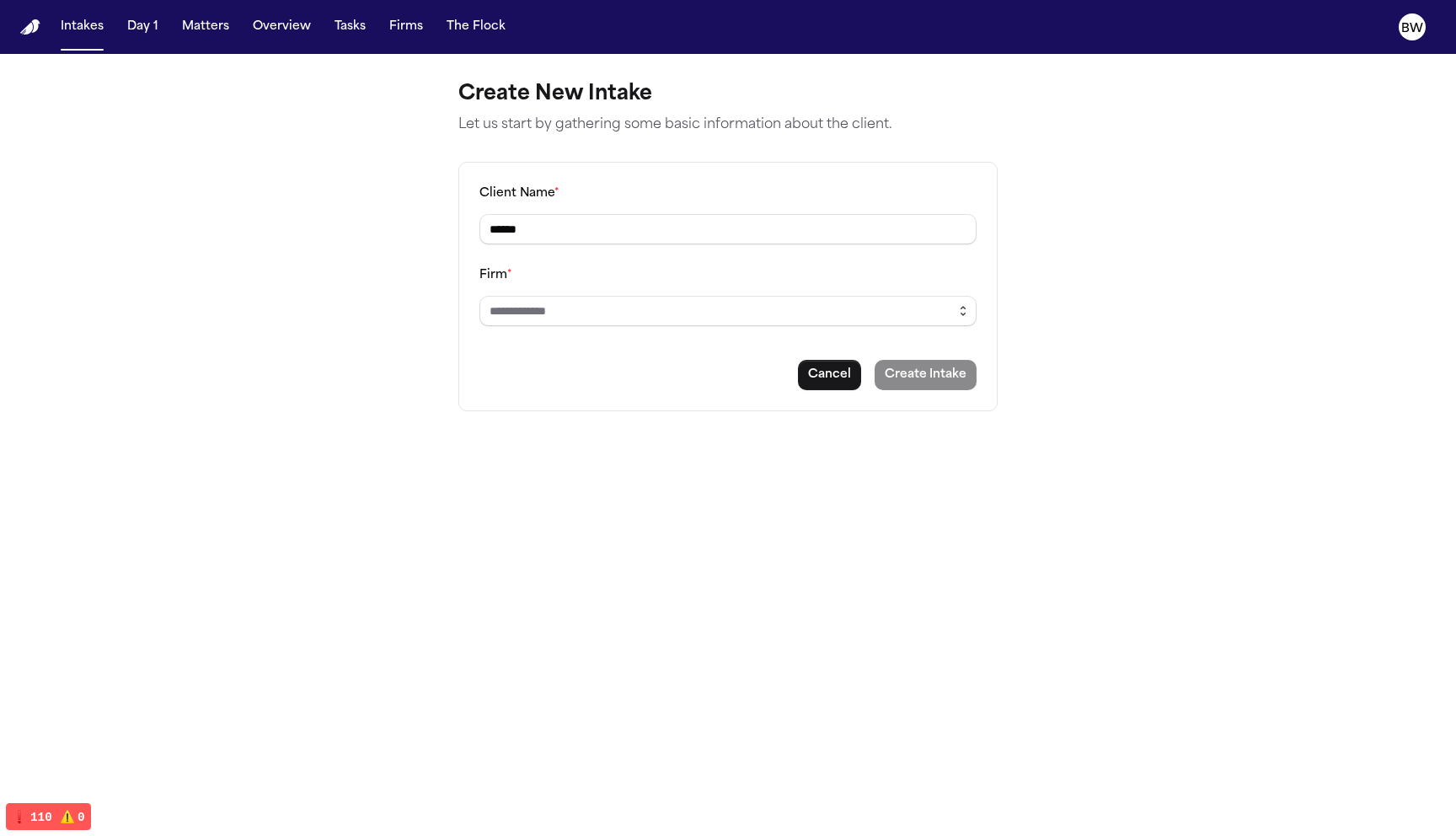click 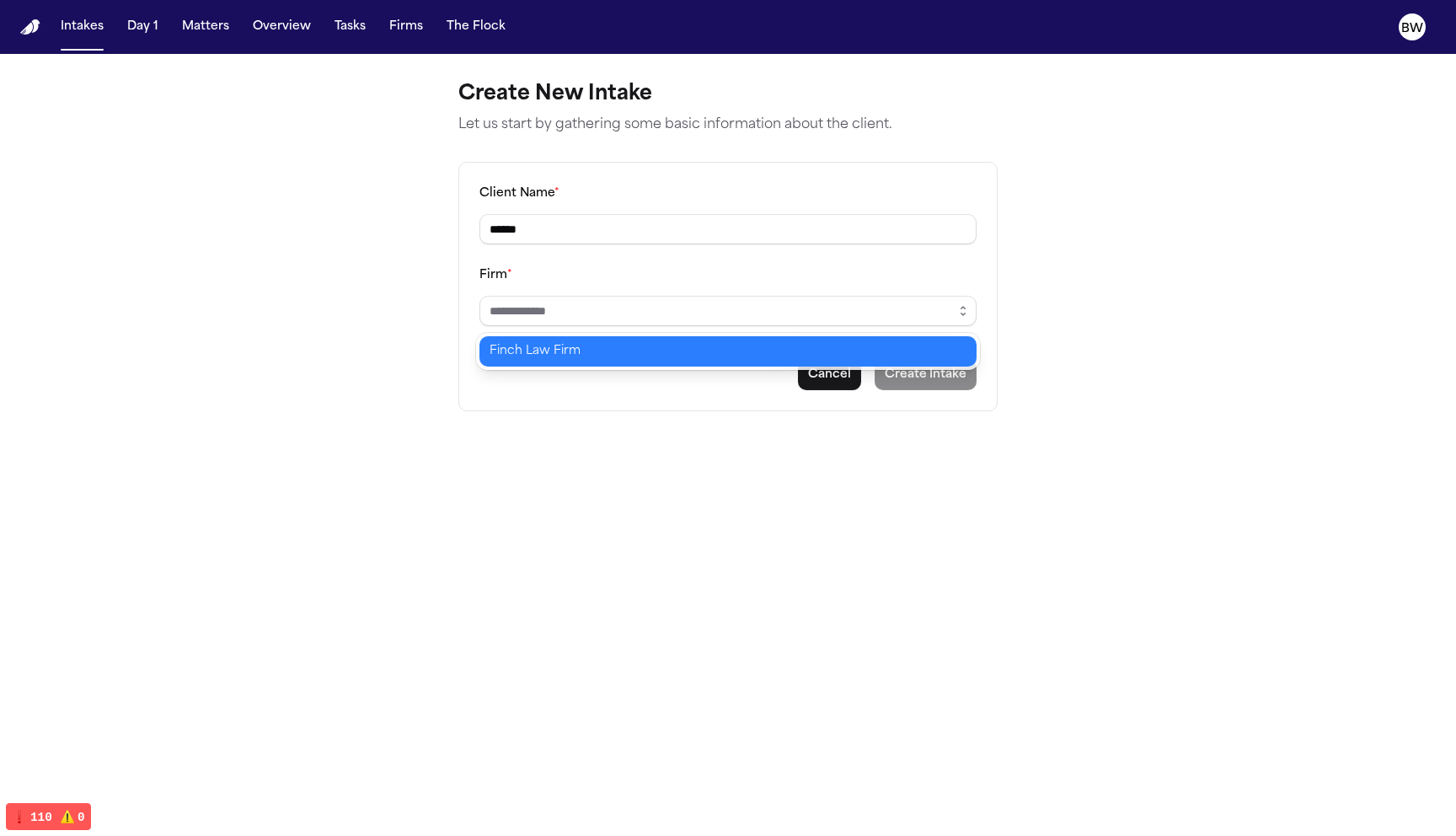 type on "**********" 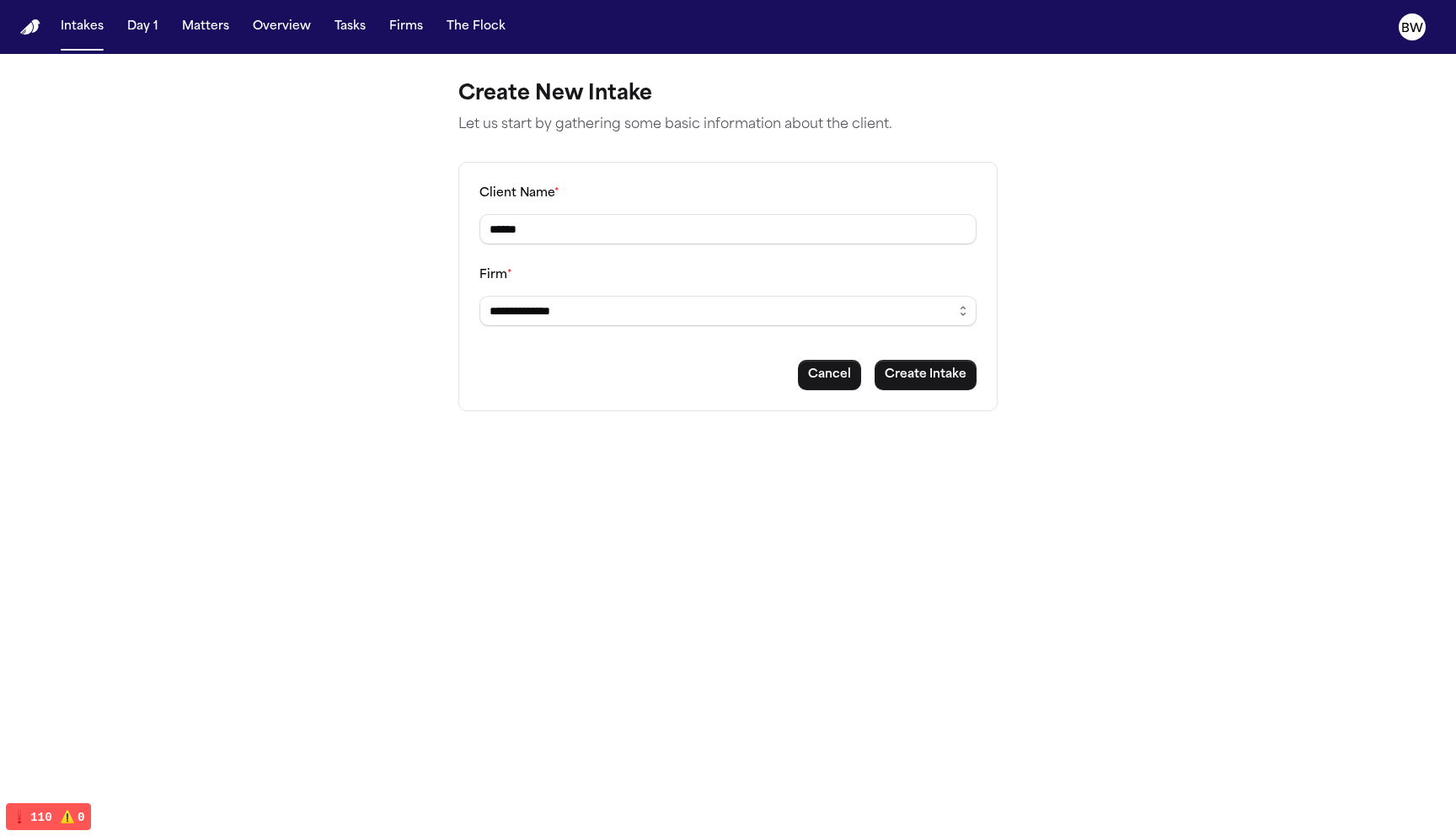 click on "**********" at bounding box center (728, 418) 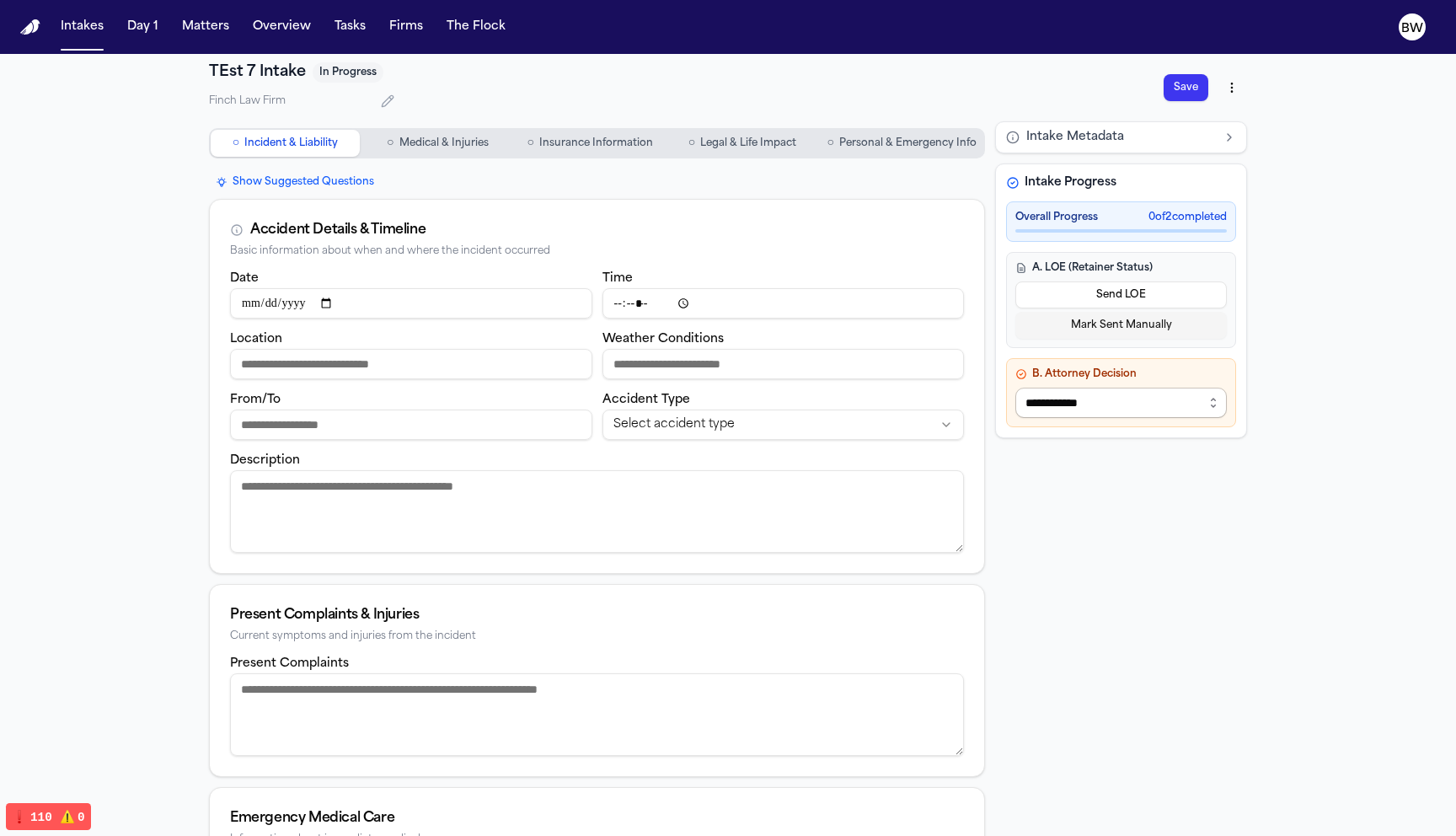 click on "**********" at bounding box center (1121, 403) 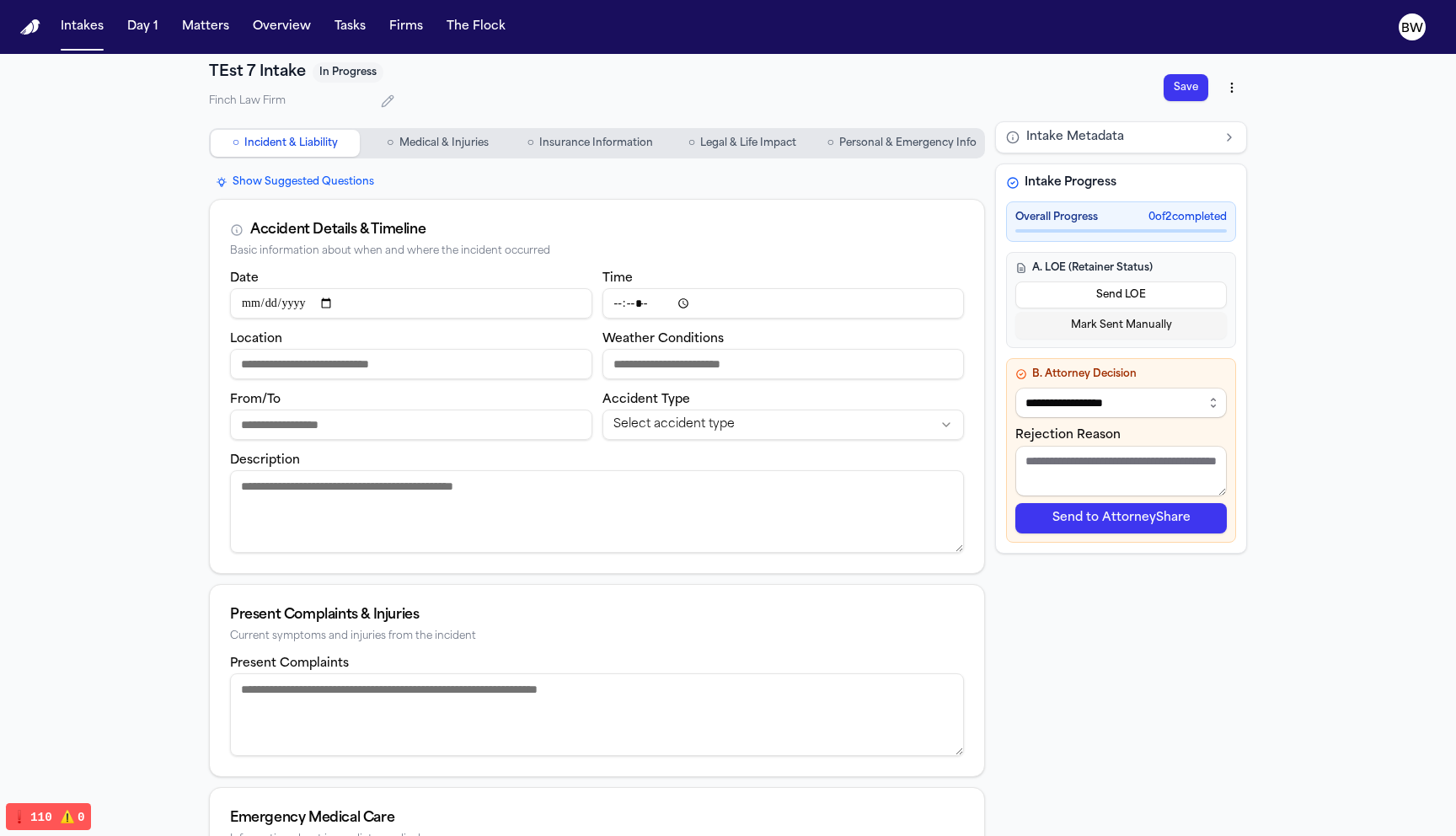 click on "Send to AttorneyShare" at bounding box center [1121, 518] 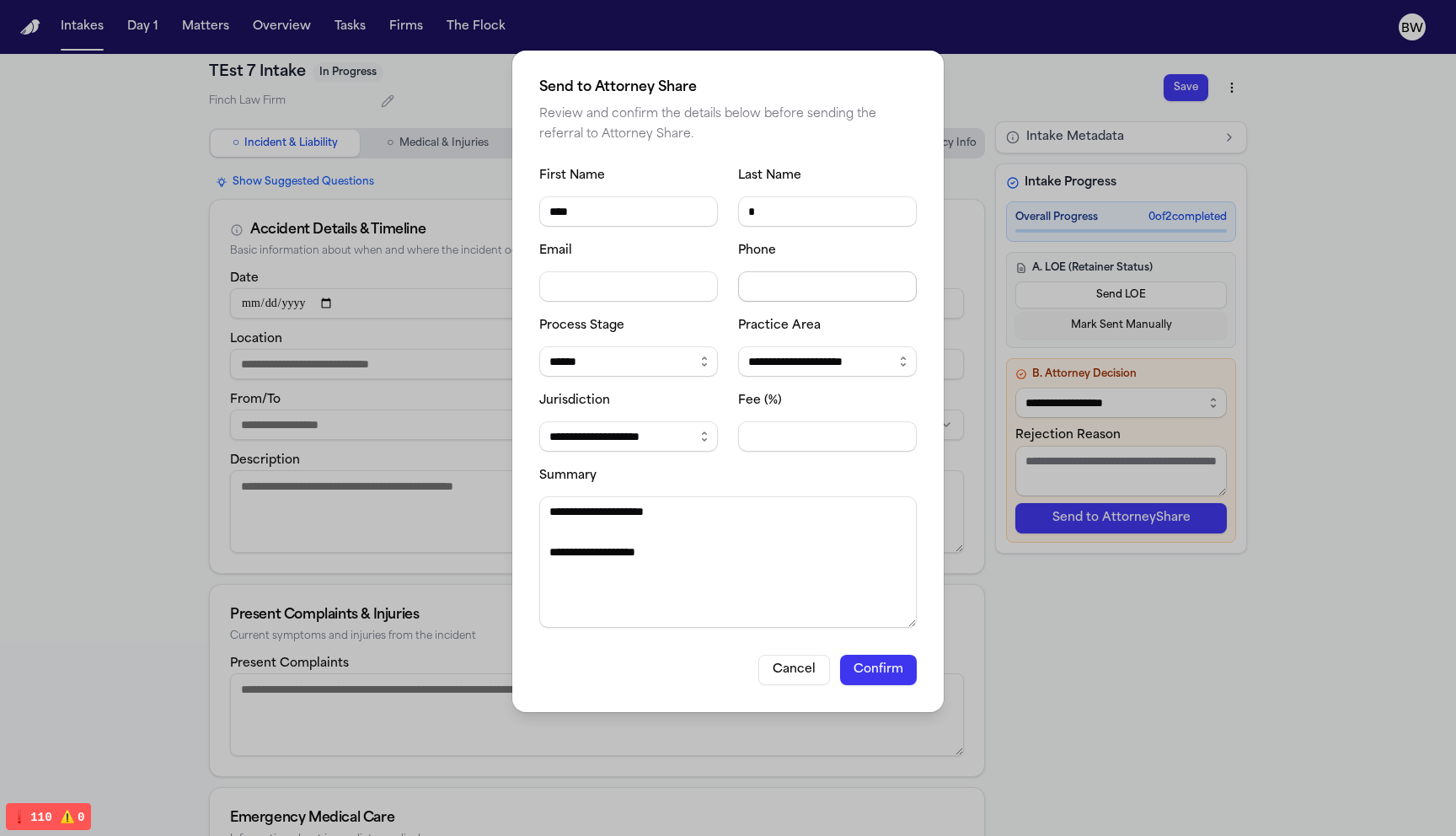 click on "Phone" at bounding box center (827, 287) 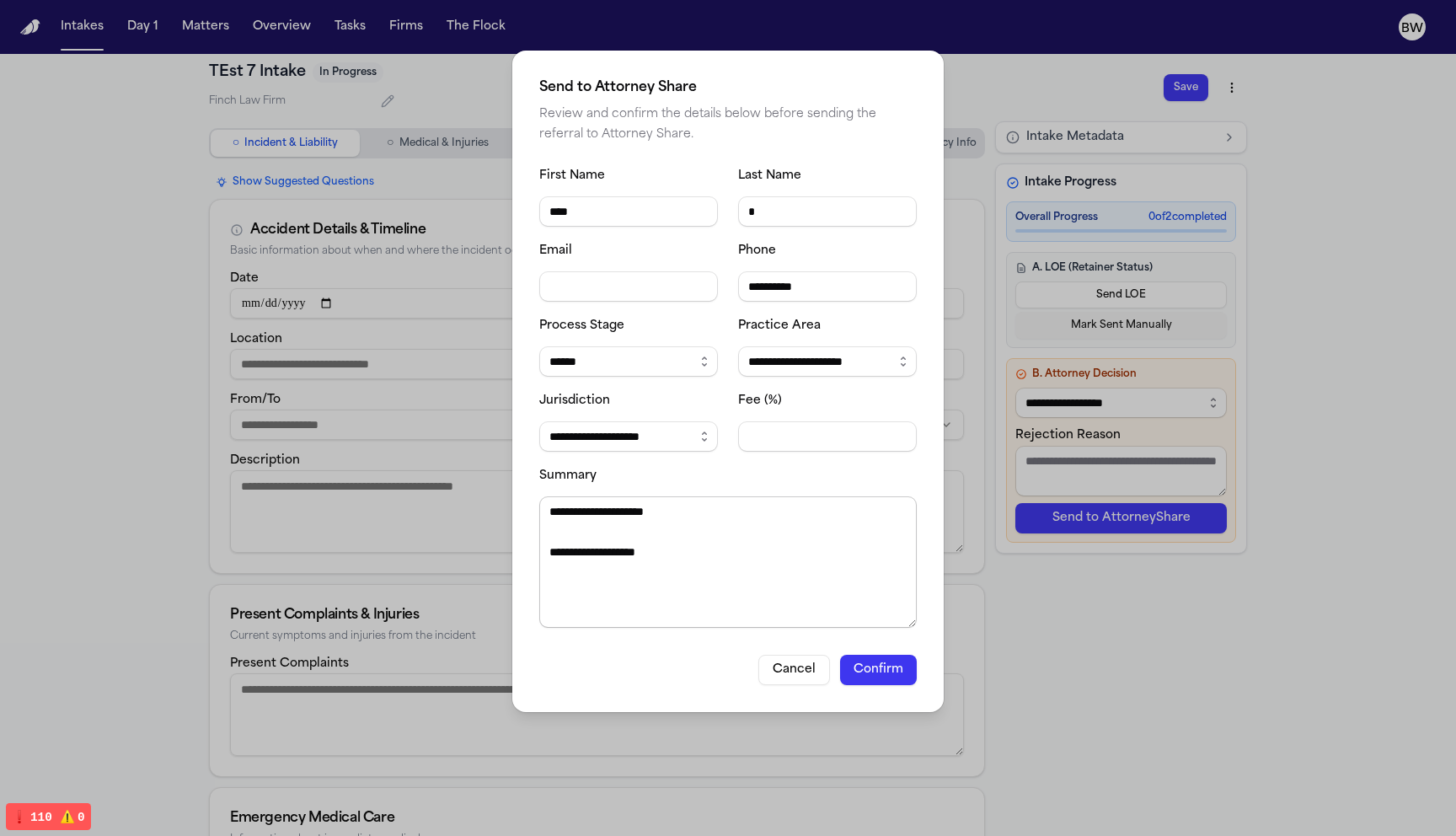 type on "**********" 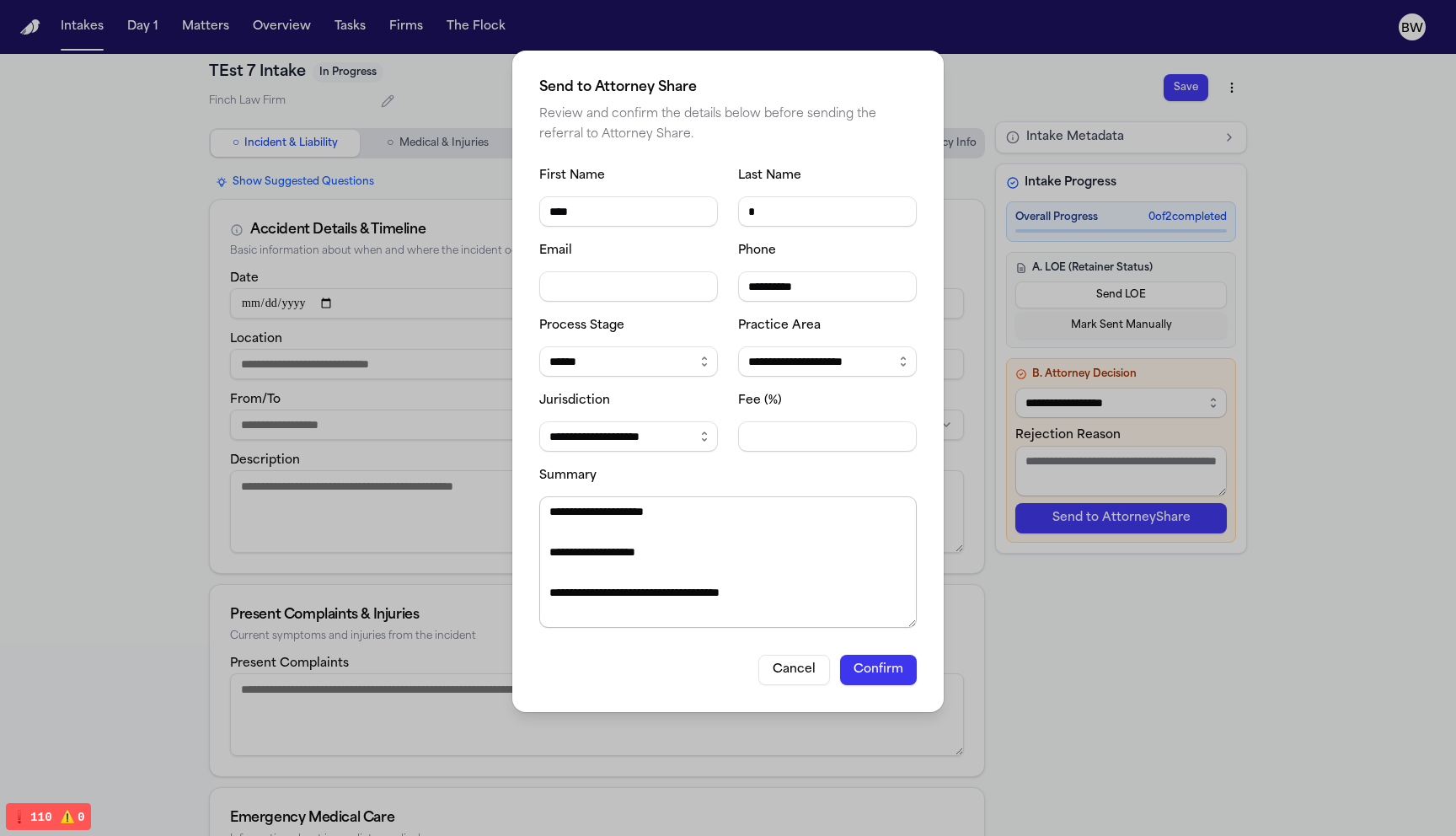 paste on "**********" 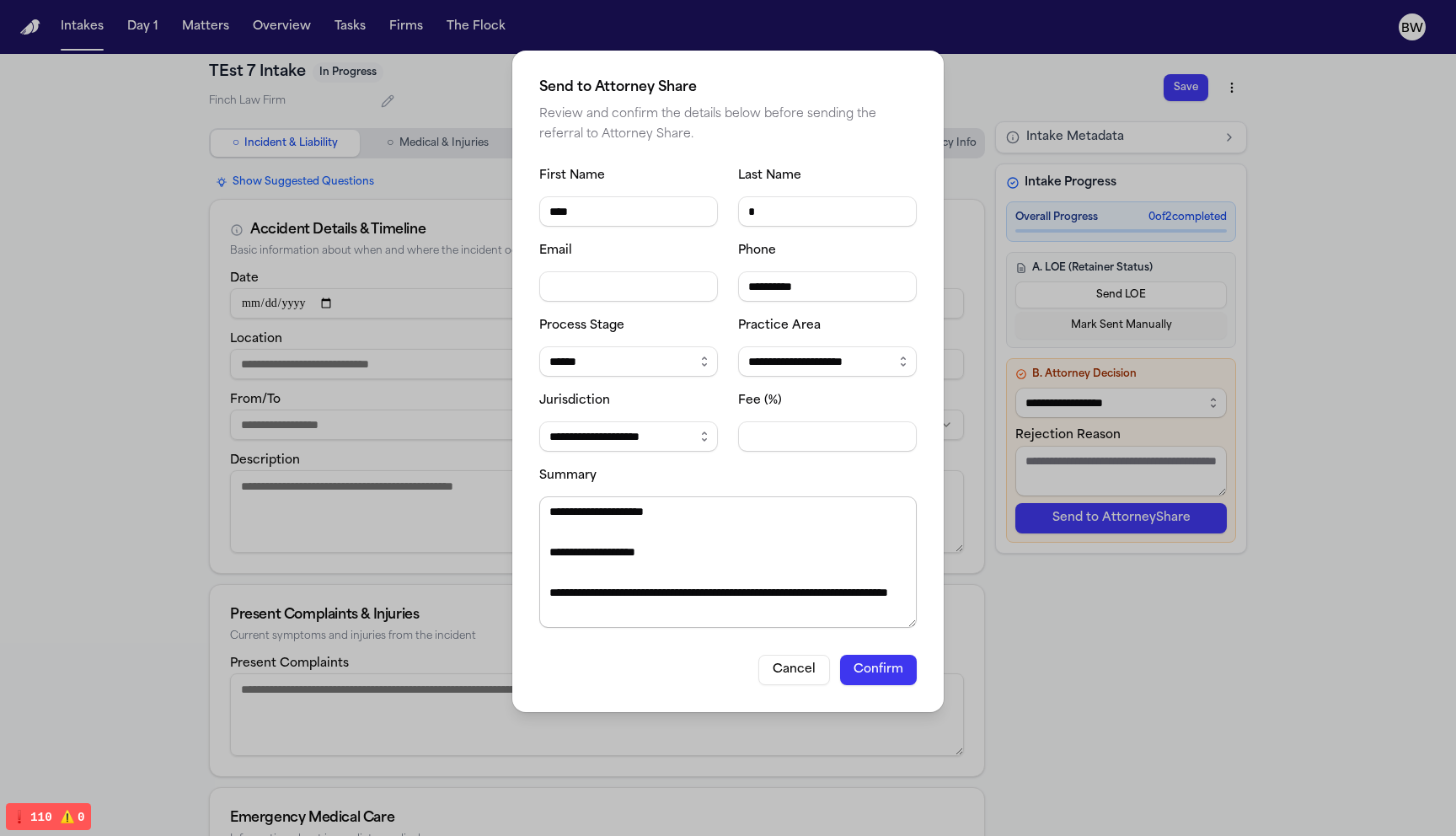 paste on "**********" 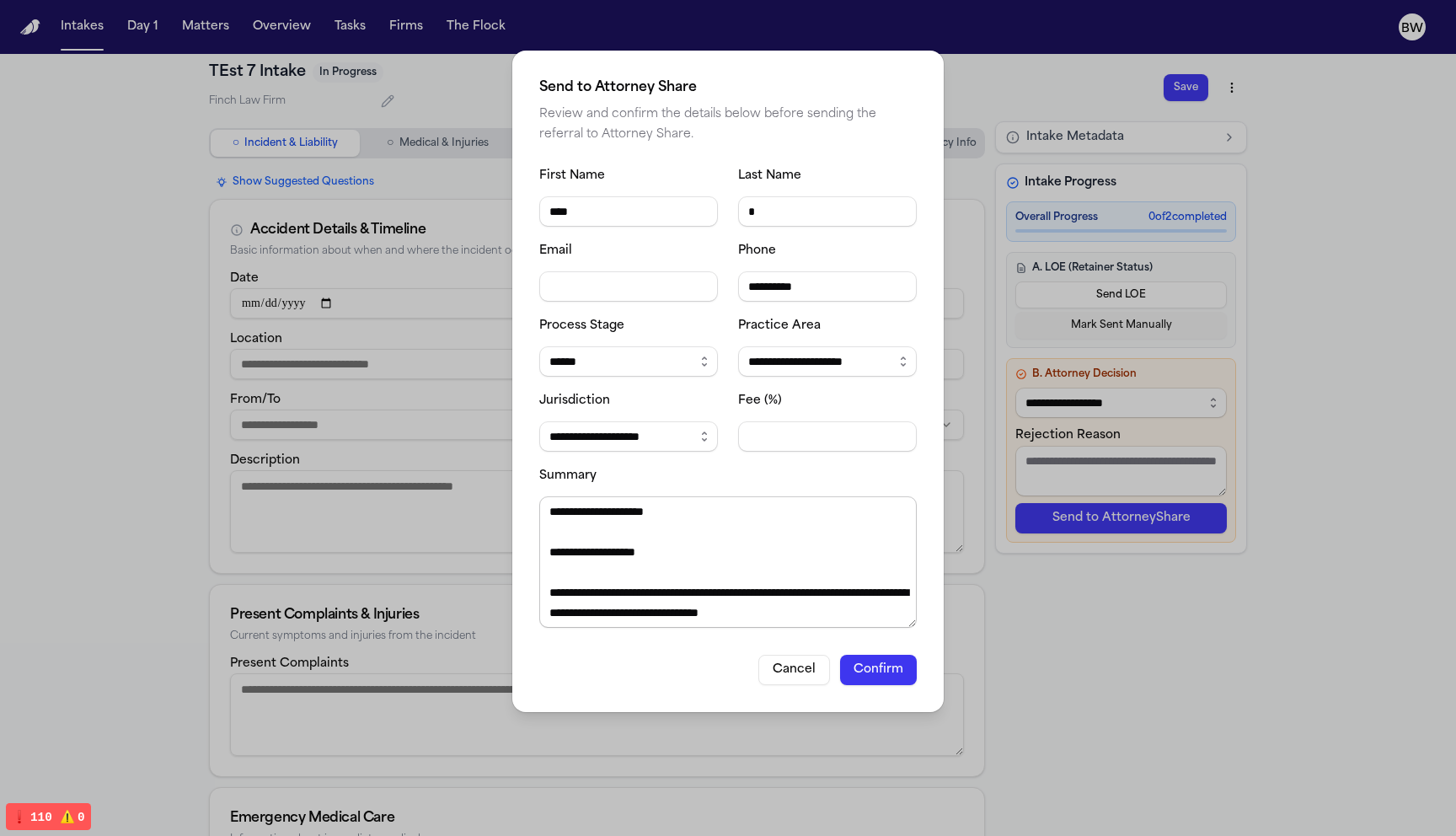 paste on "**********" 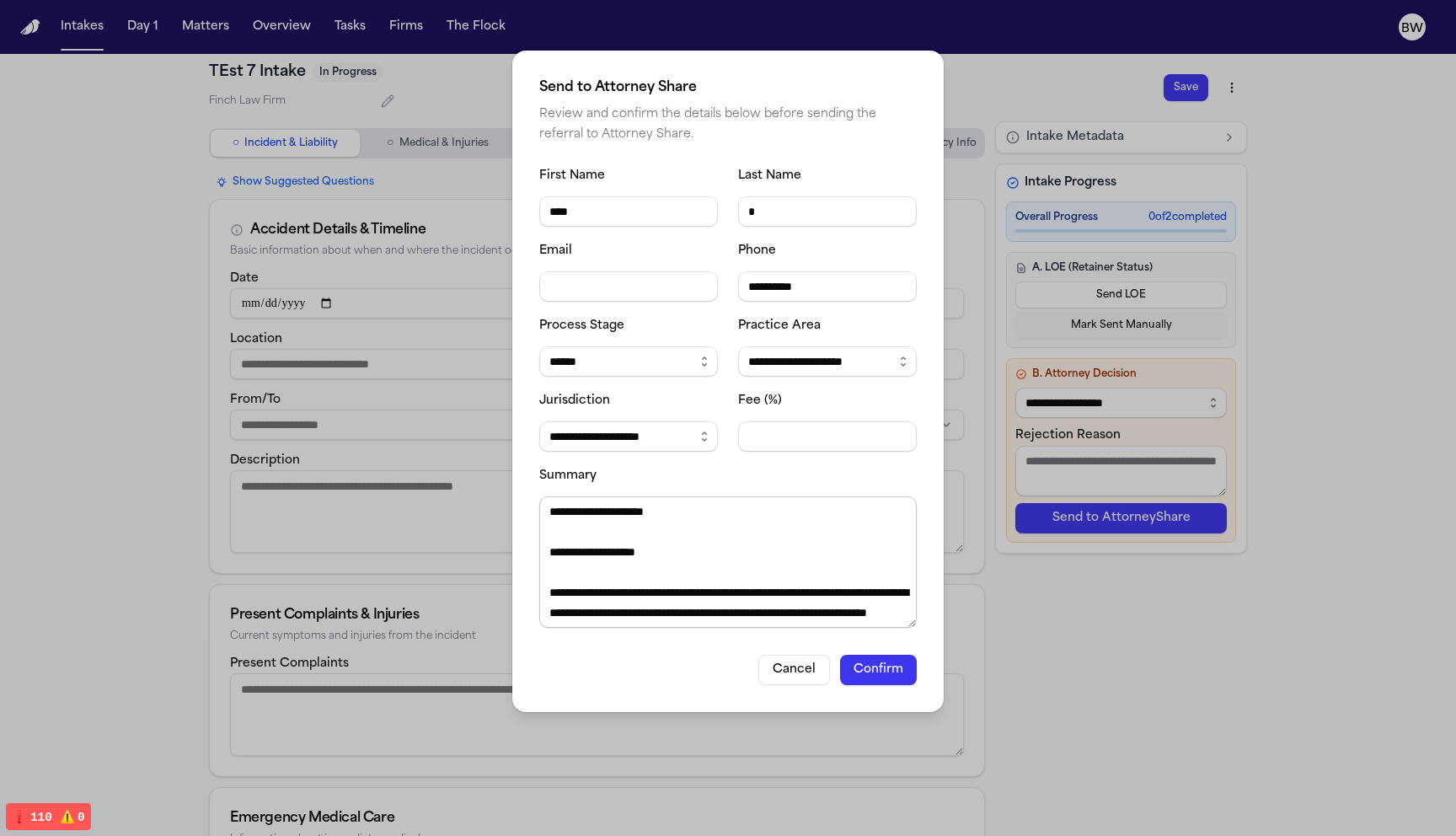 paste on "**********" 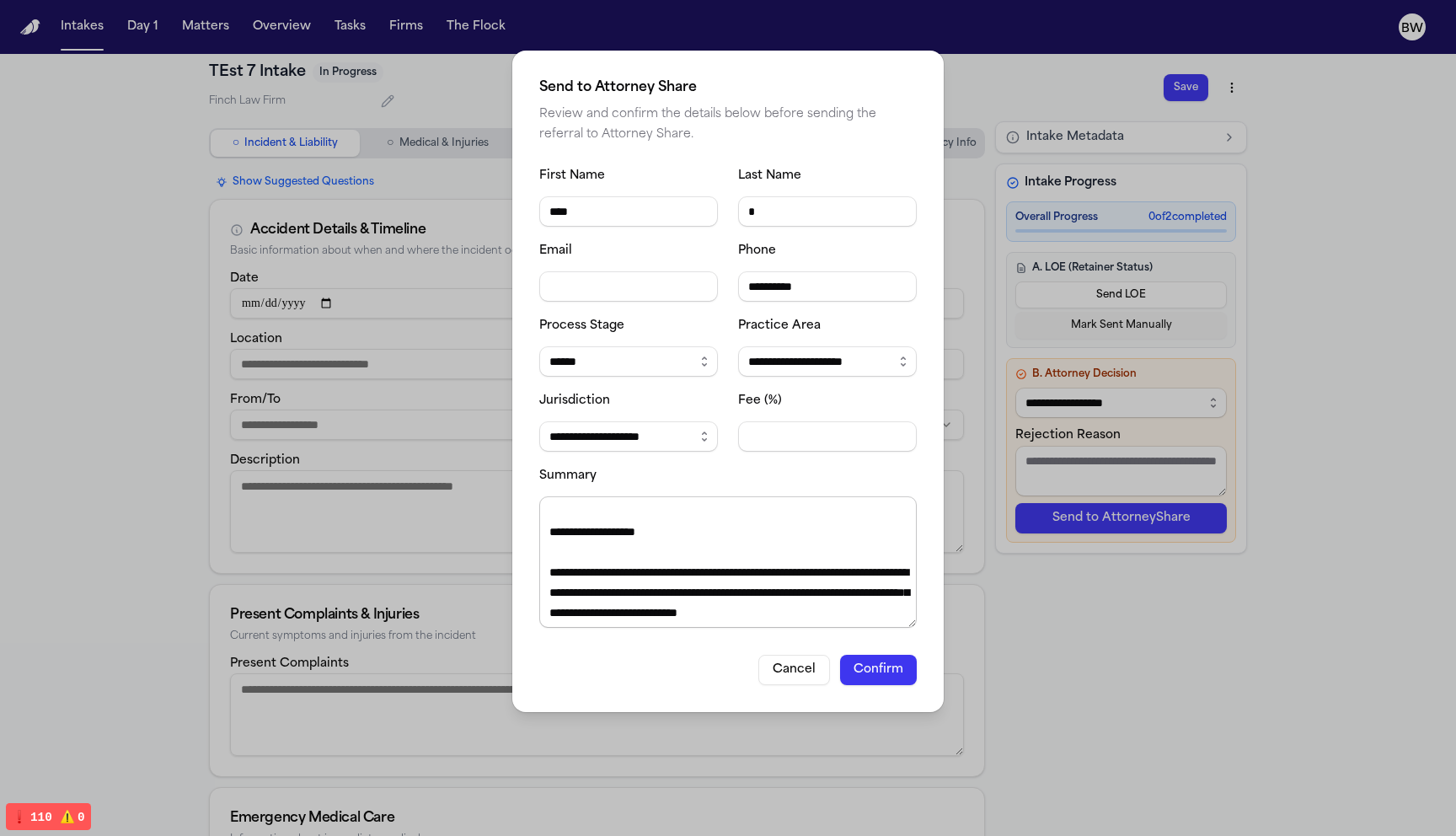 paste on "**********" 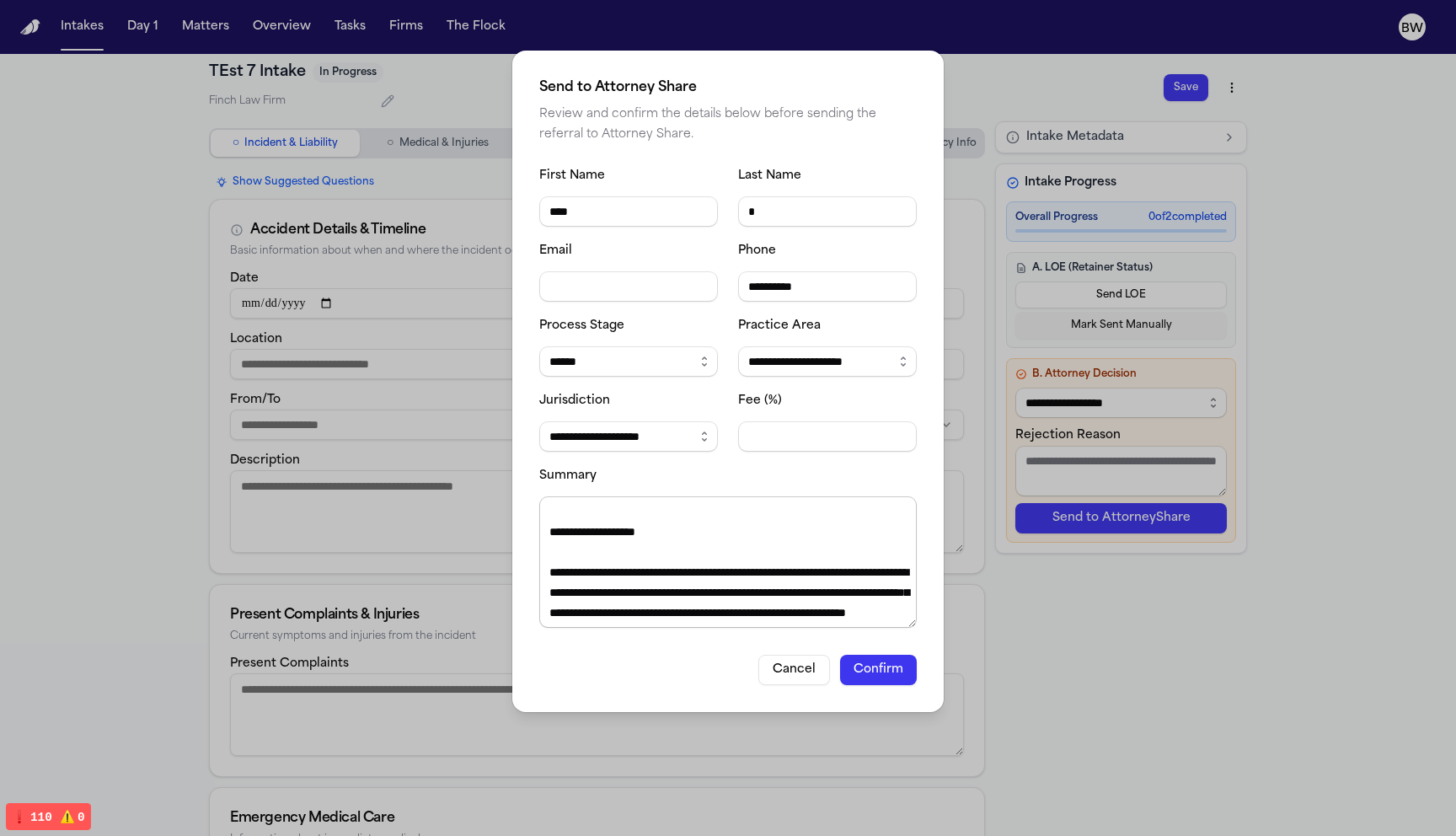 paste on "**********" 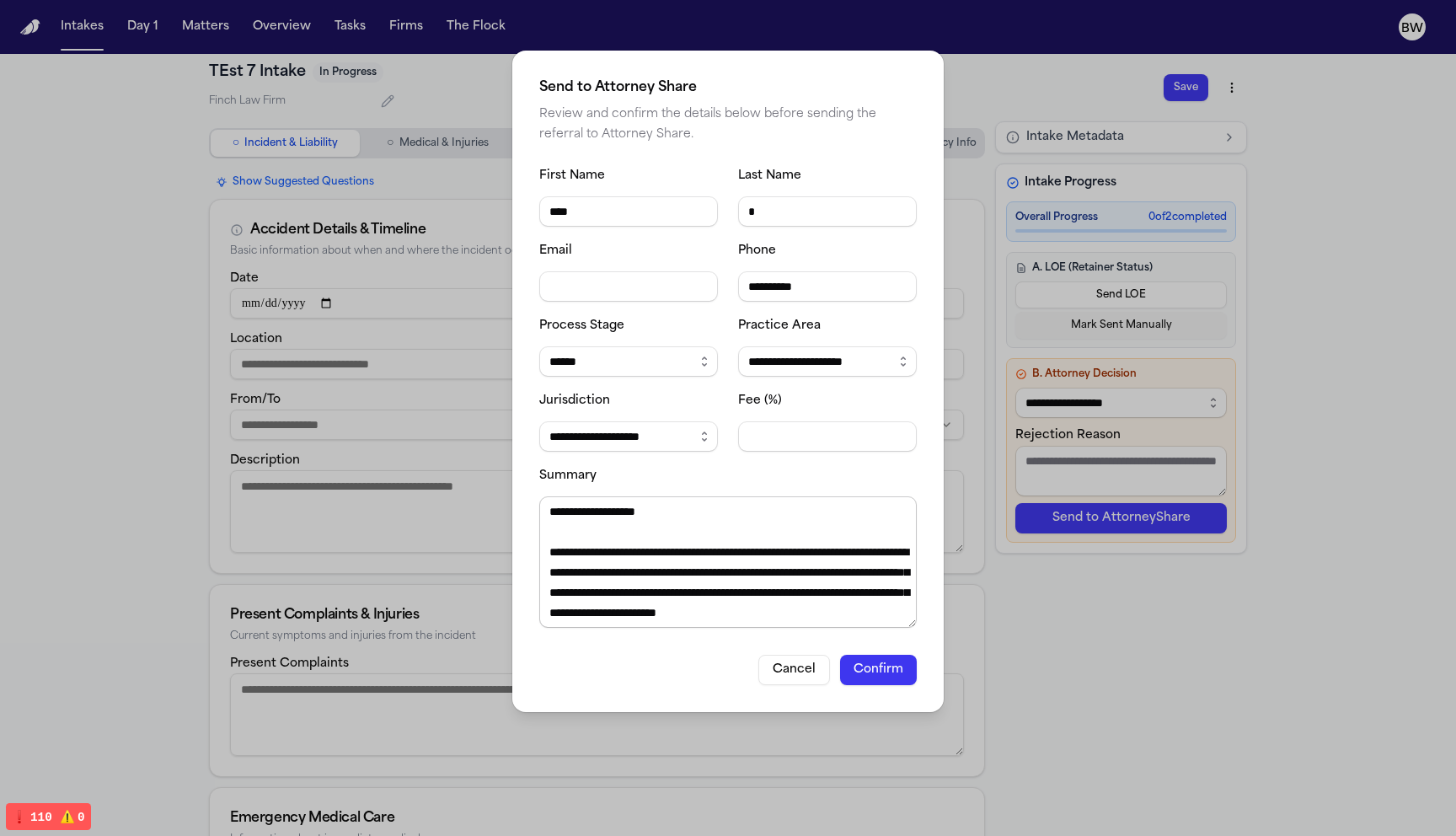 paste on "**********" 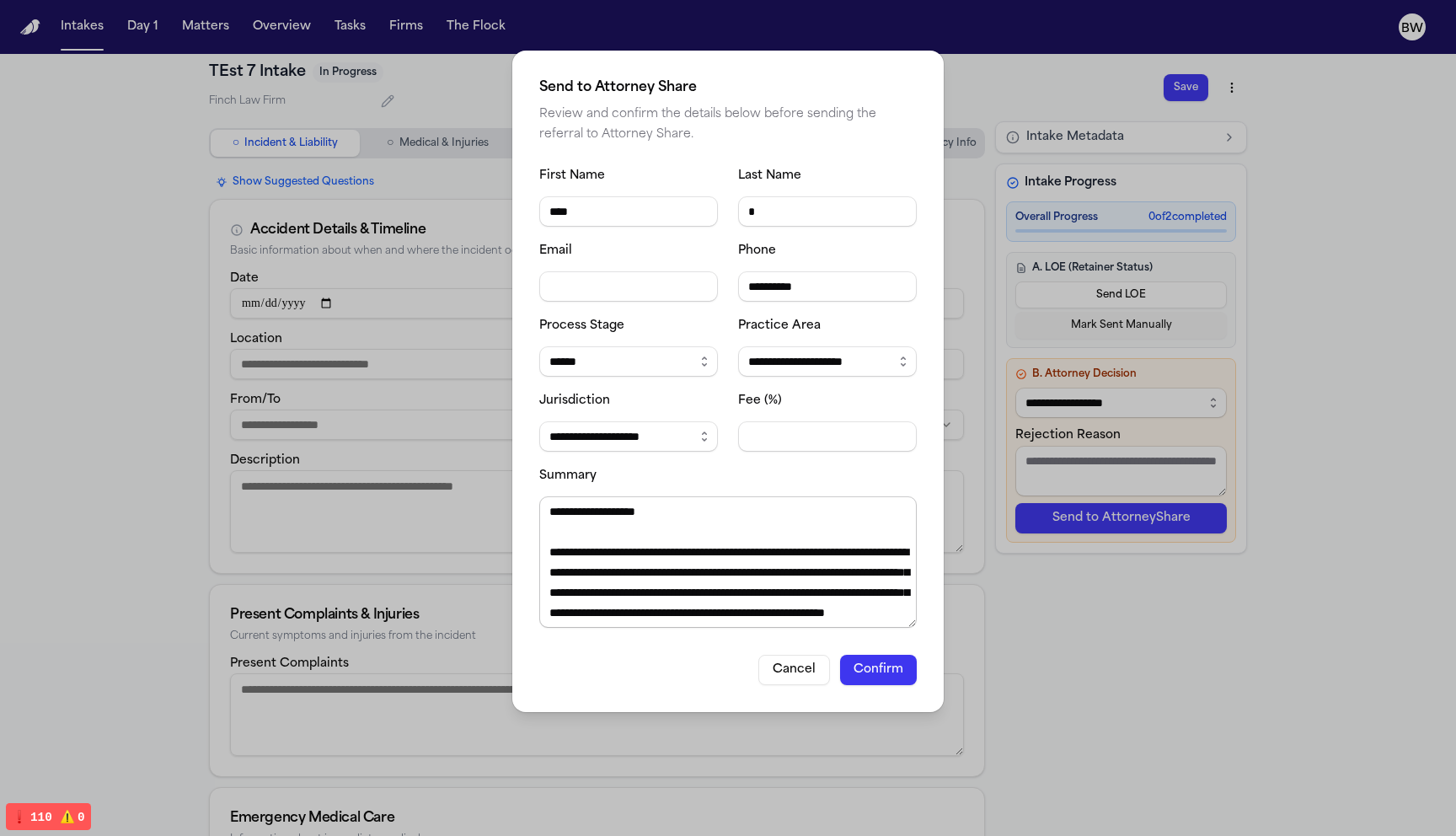 paste on "**********" 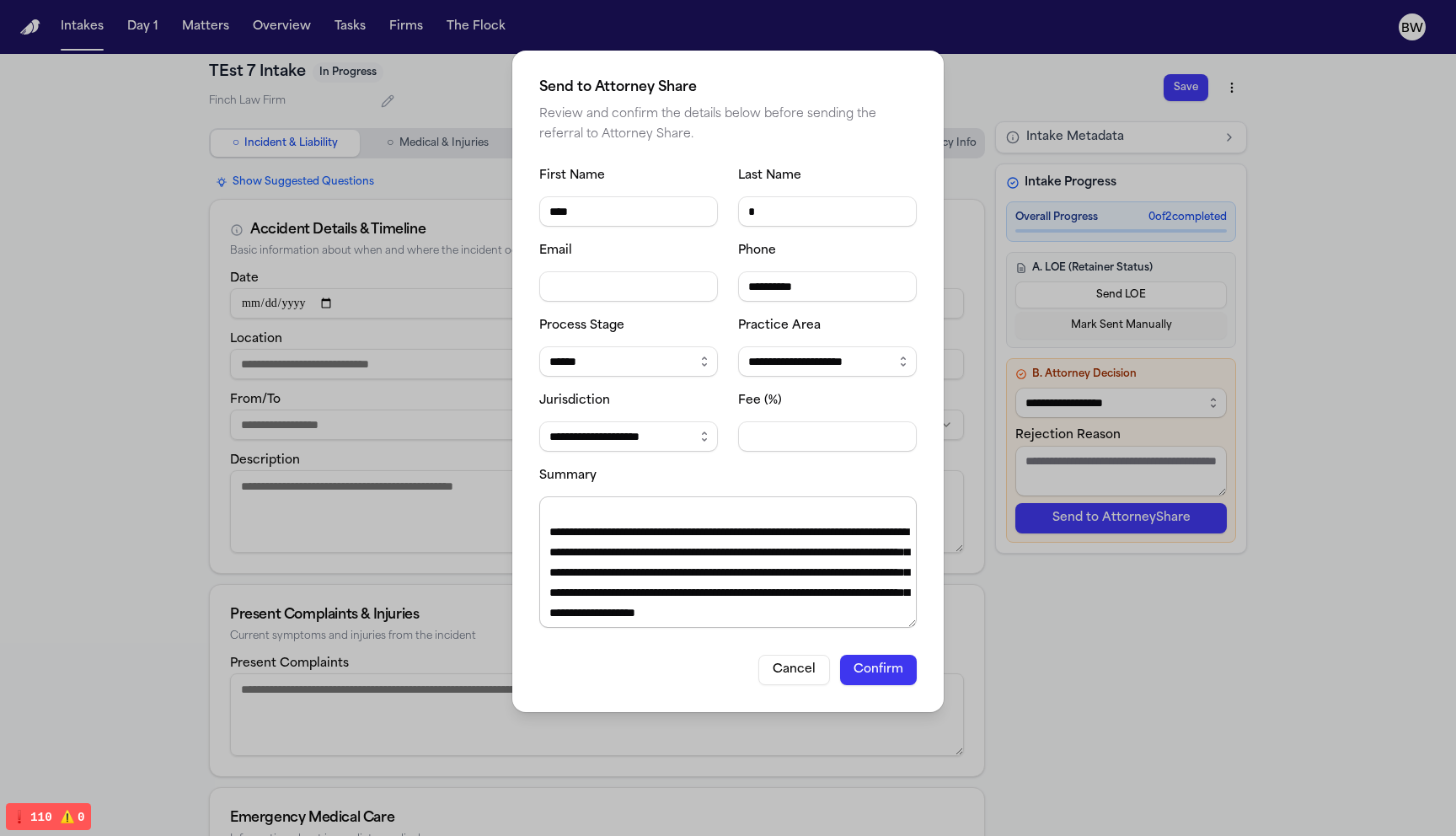 scroll, scrollTop: 97, scrollLeft: 0, axis: vertical 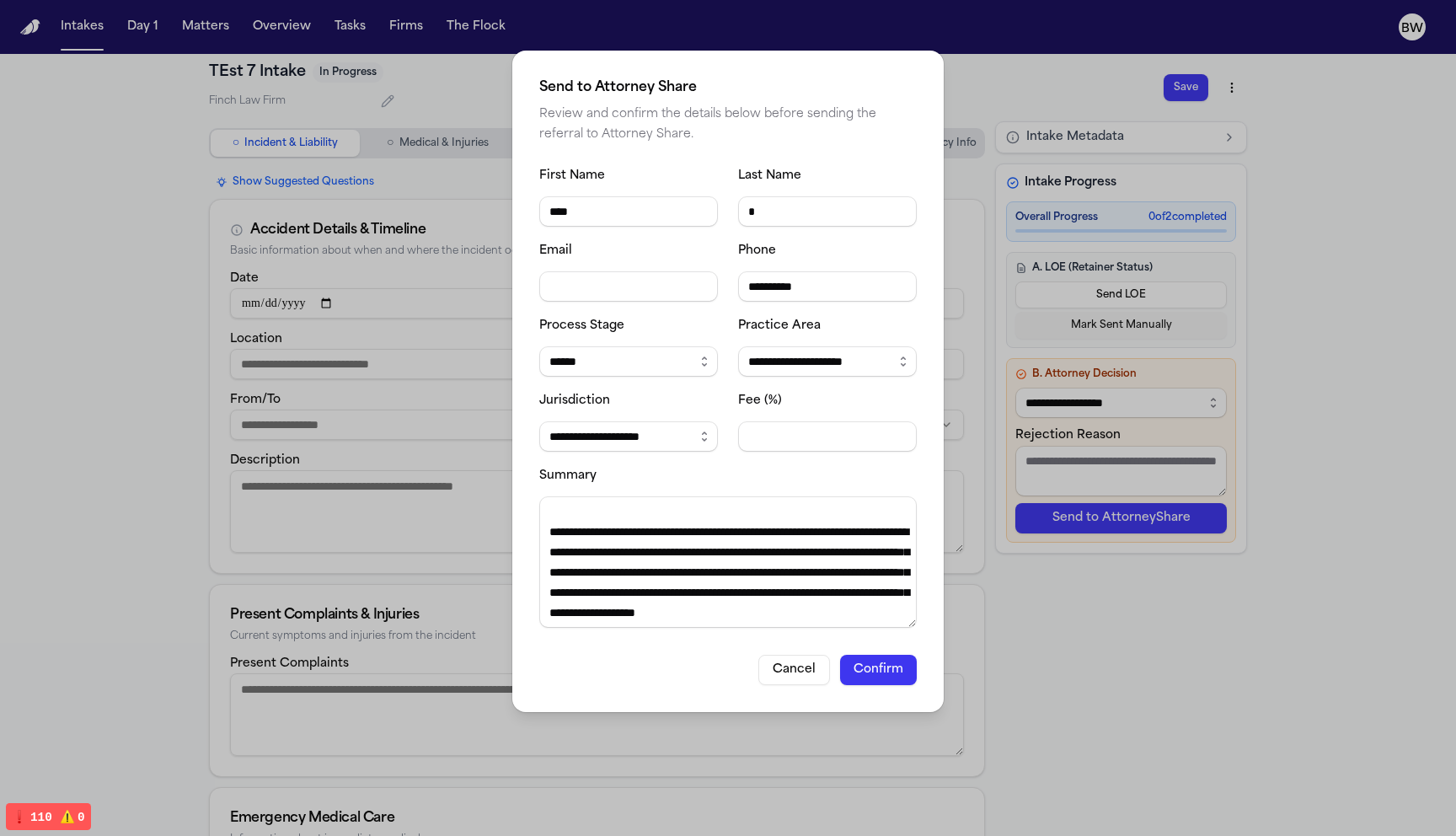 type on "**********" 